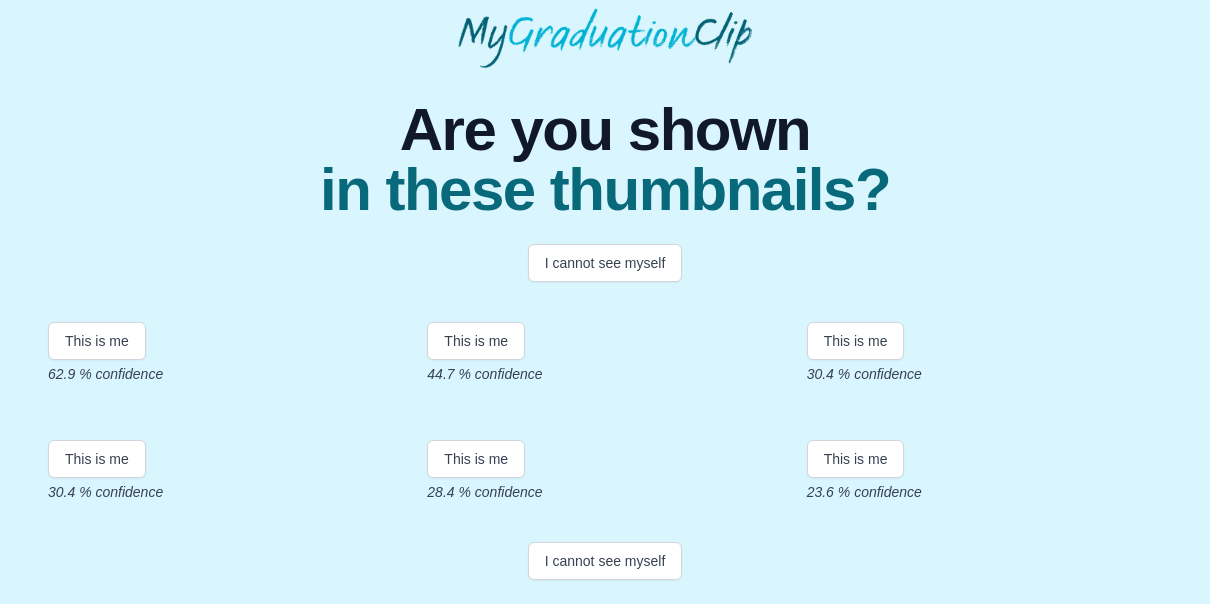 scroll, scrollTop: 200, scrollLeft: 0, axis: vertical 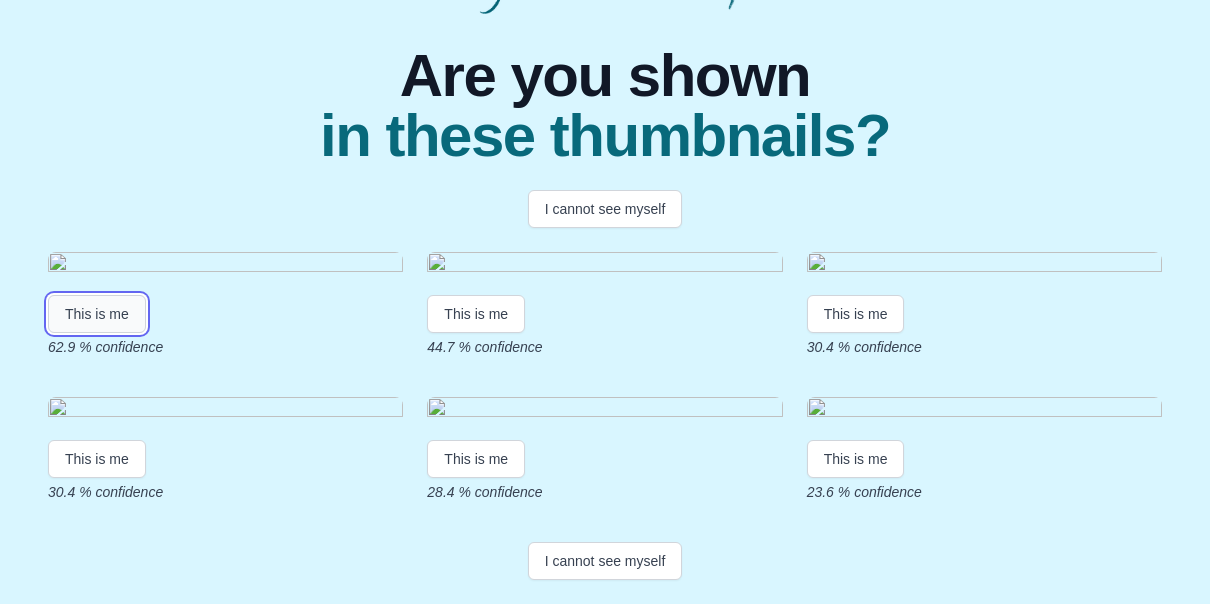 click on "This is me" at bounding box center [97, 314] 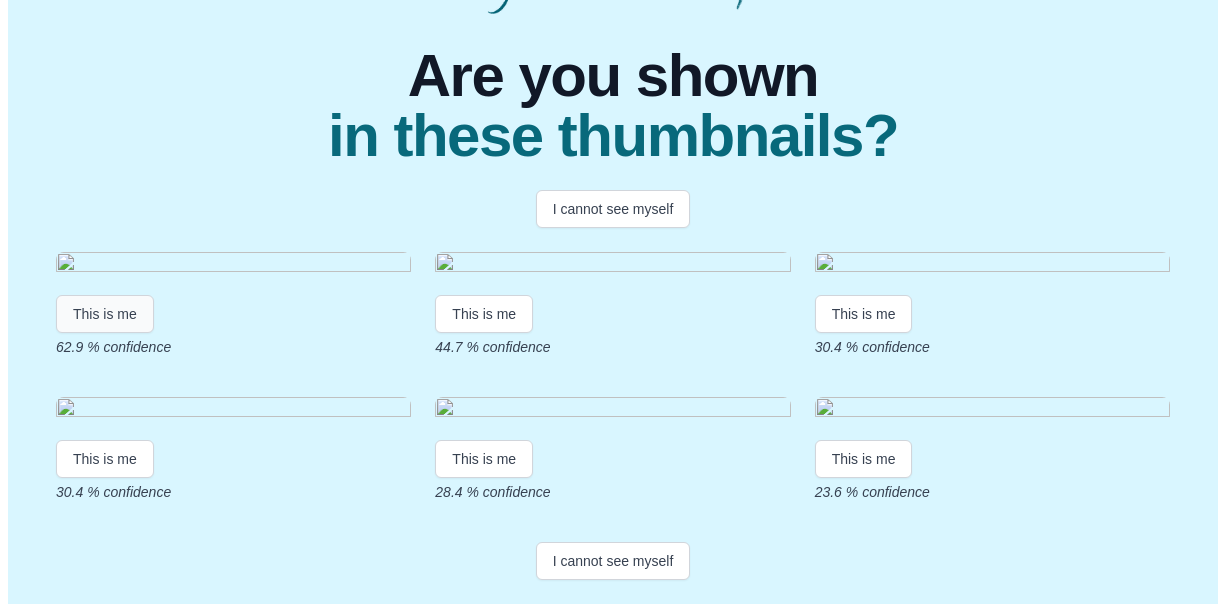 scroll, scrollTop: 0, scrollLeft: 0, axis: both 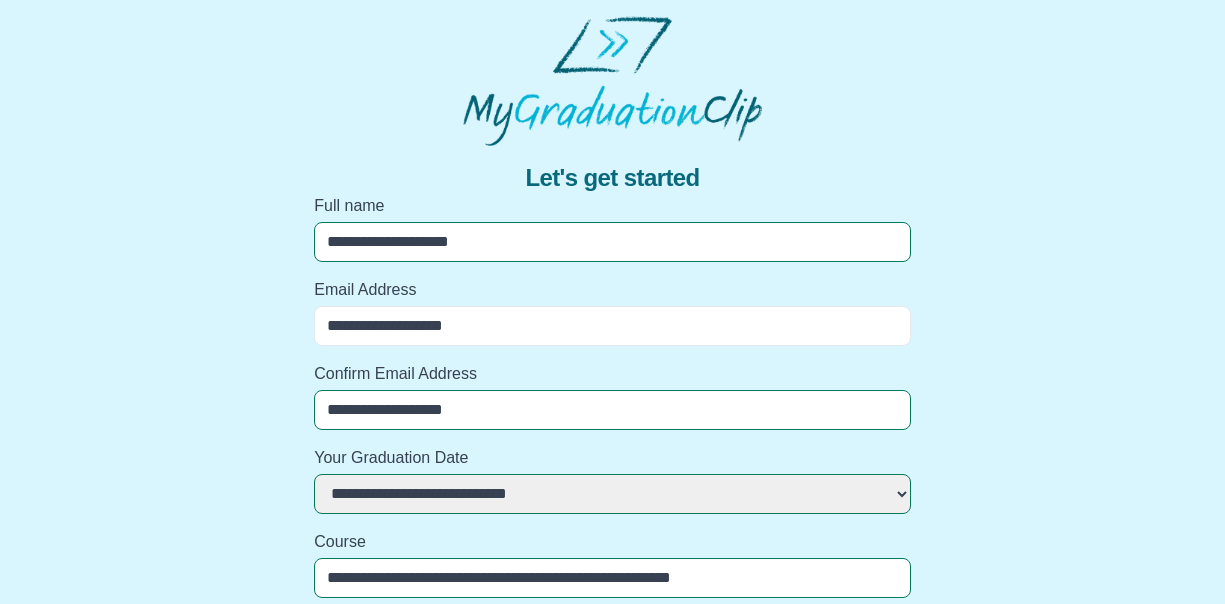 select on "**********" 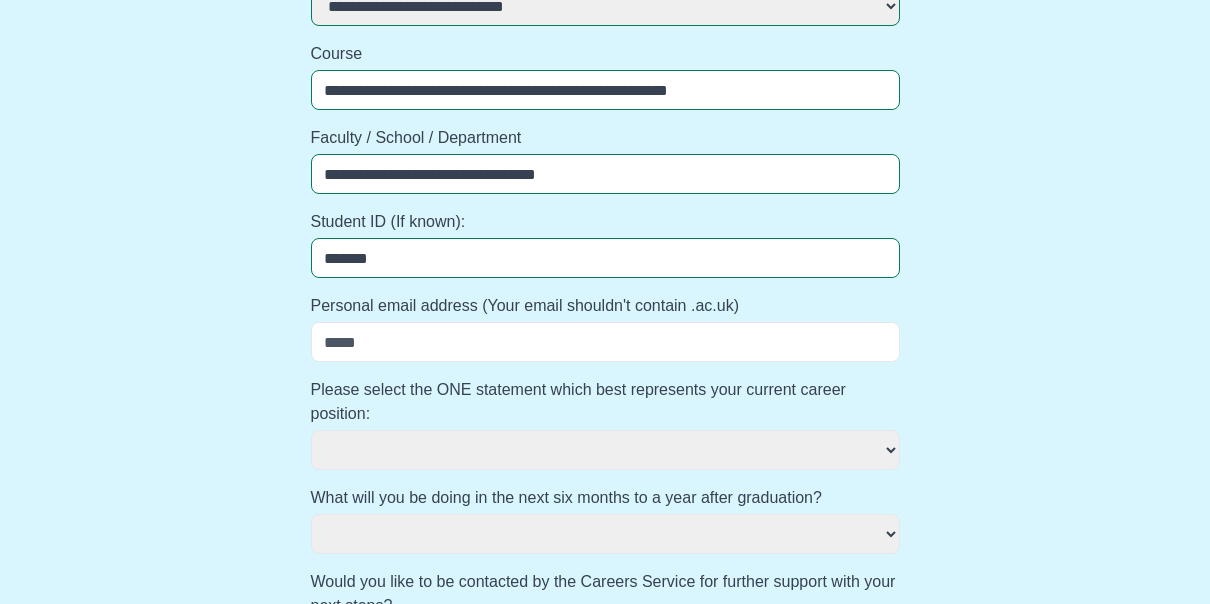 scroll, scrollTop: 500, scrollLeft: 0, axis: vertical 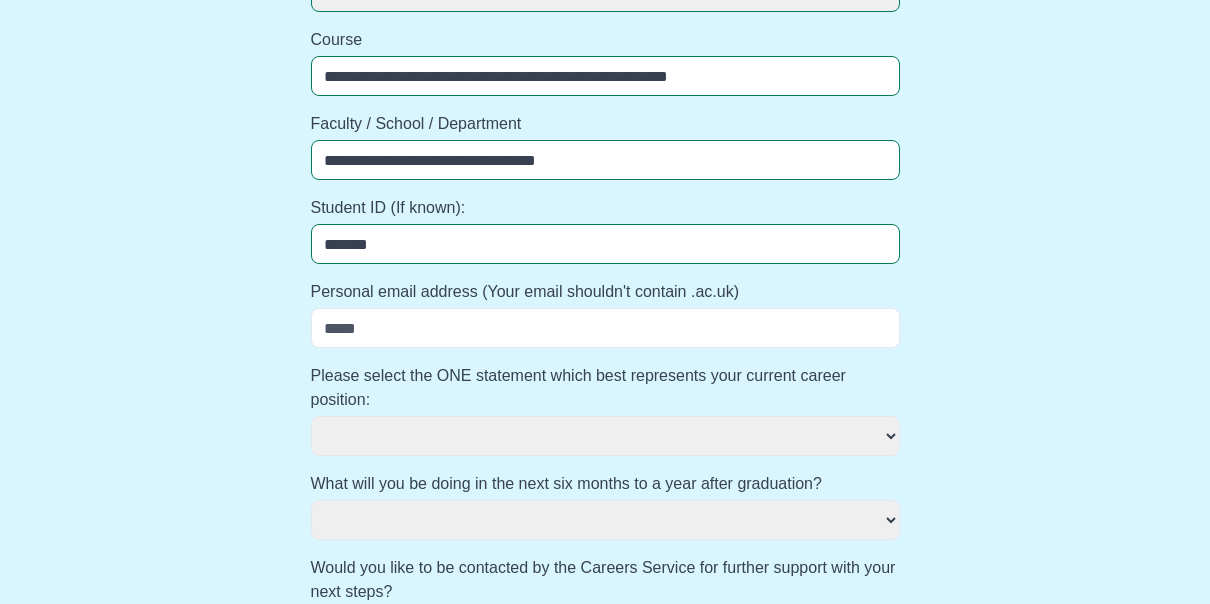 click on "Personal email address (Your email shouldn't contain .ac.uk)" at bounding box center (605, 328) 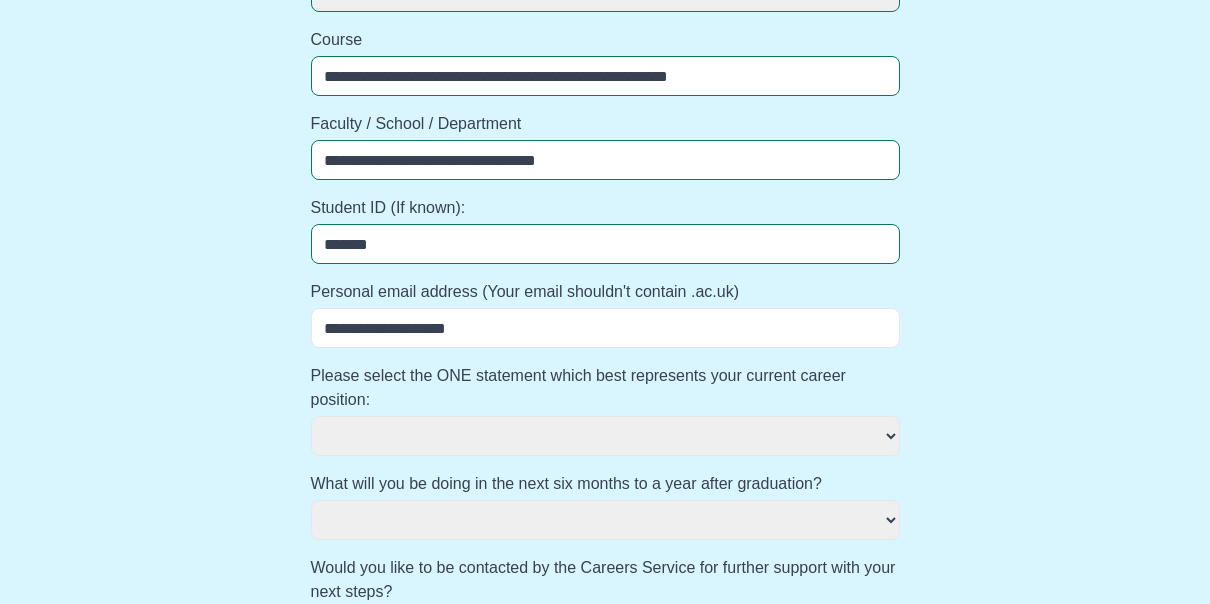 select 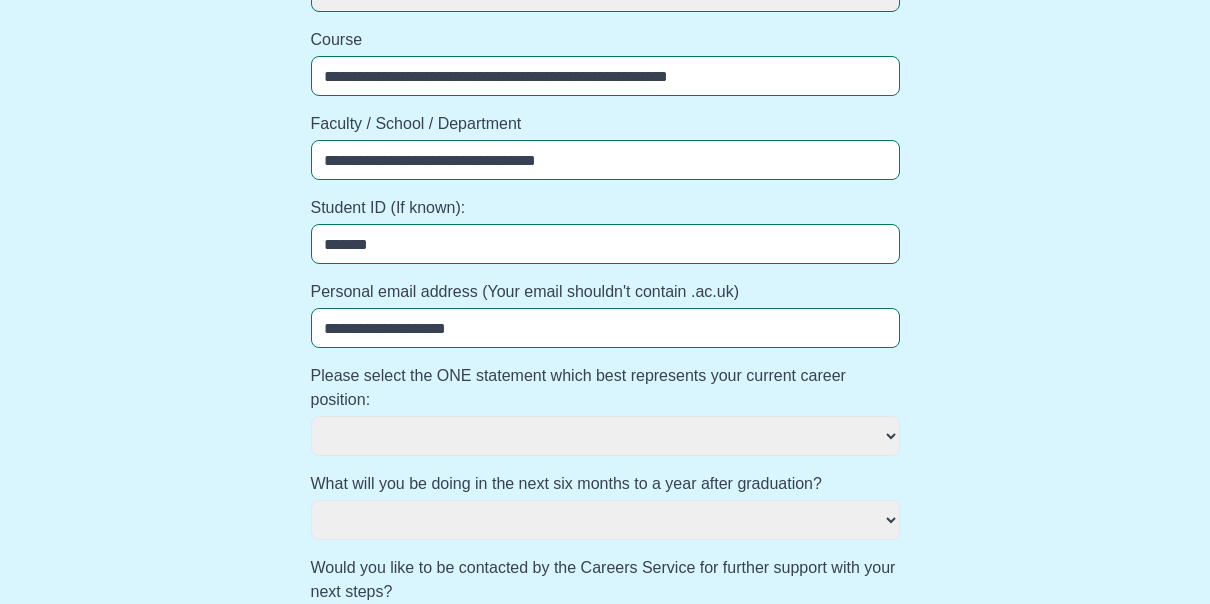type on "**********" 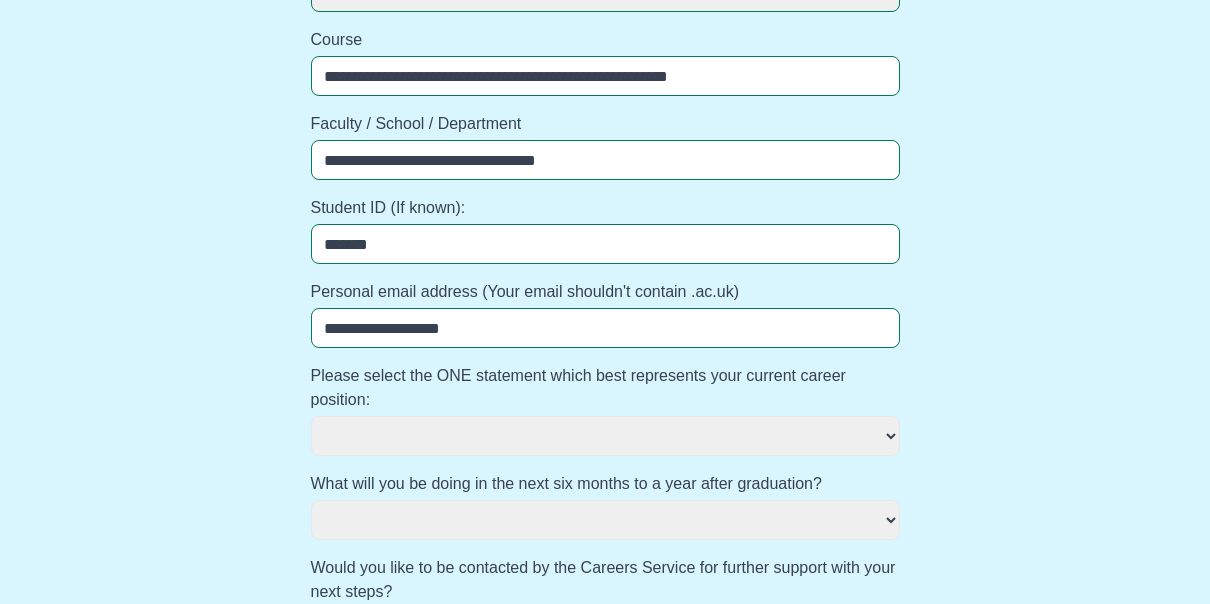 select 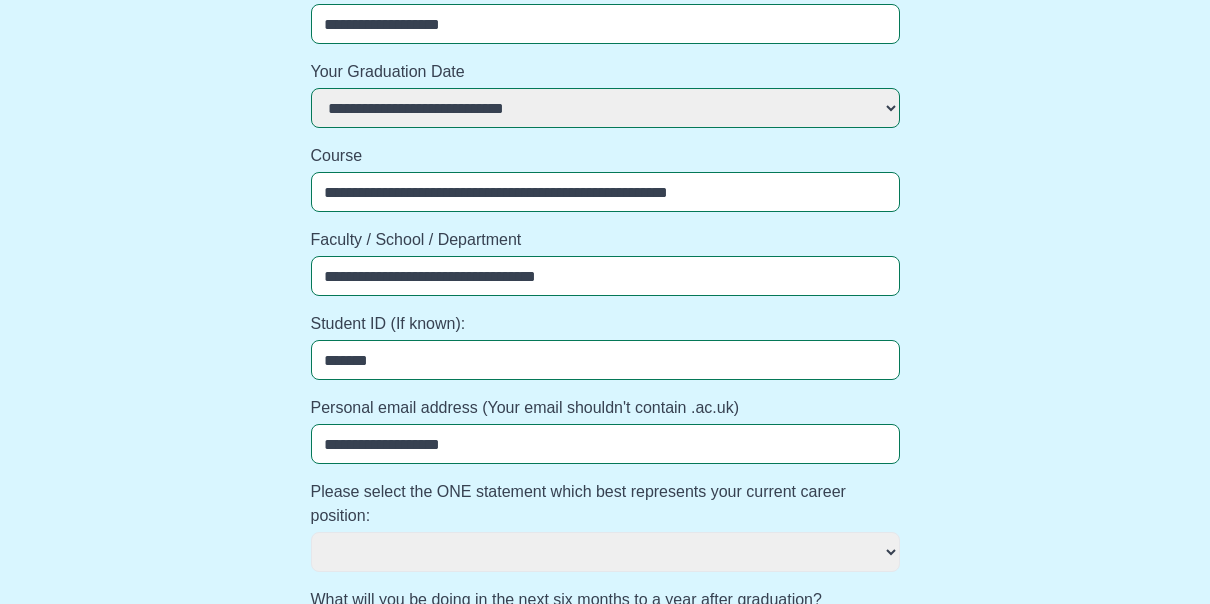 scroll, scrollTop: 400, scrollLeft: 0, axis: vertical 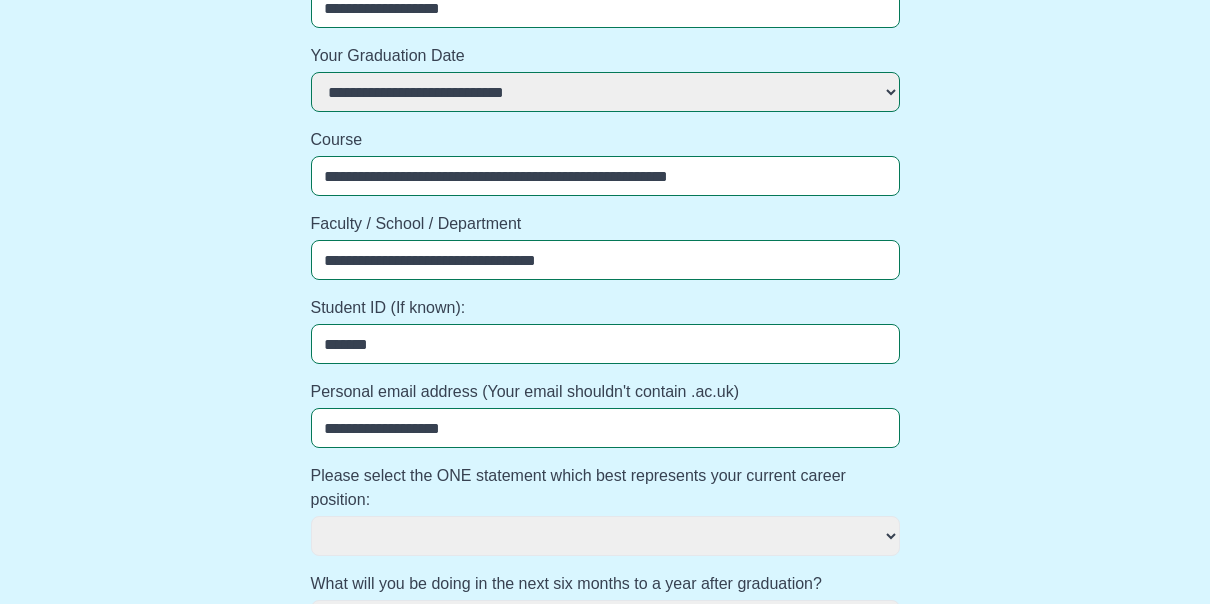 drag, startPoint x: 517, startPoint y: 424, endPoint x: 310, endPoint y: 460, distance: 210.10712 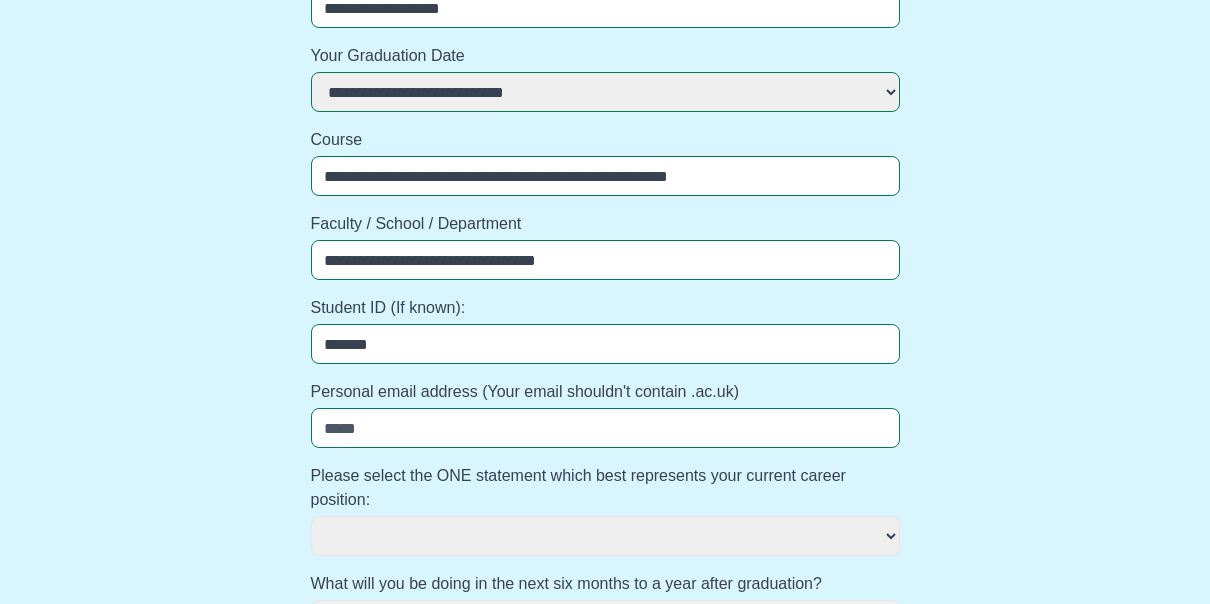 select 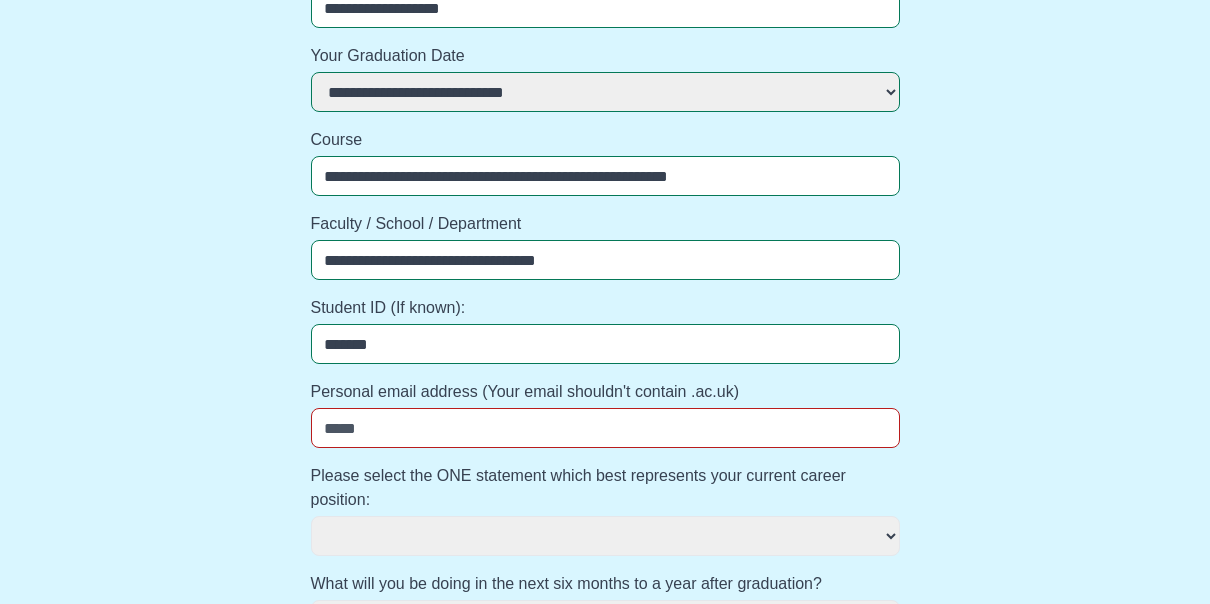 type on "*" 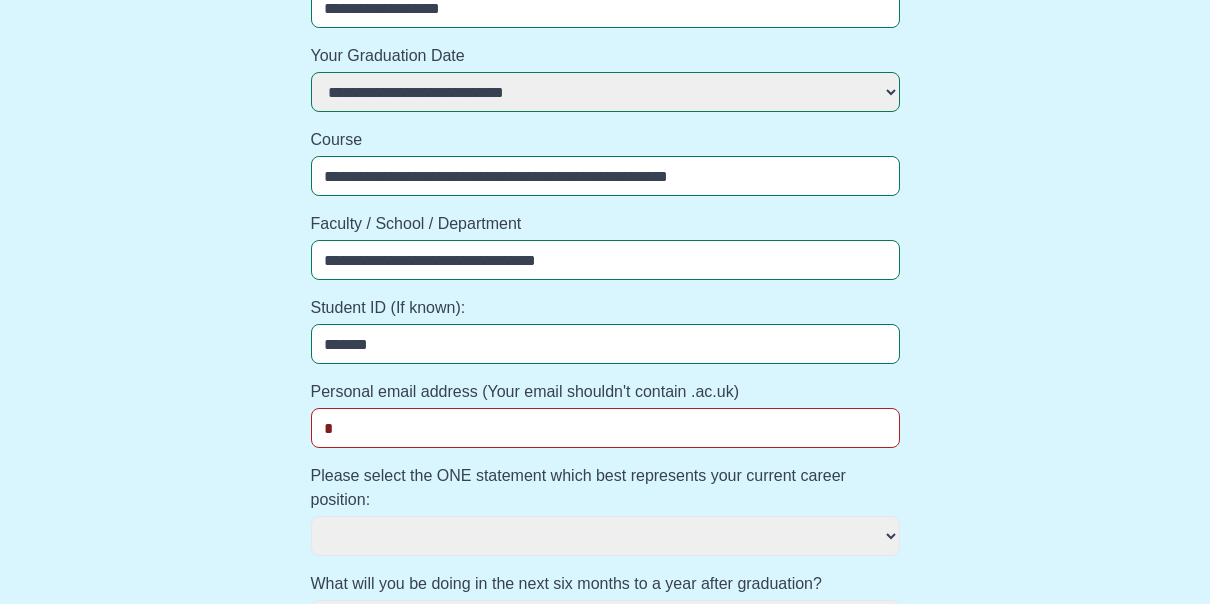 select 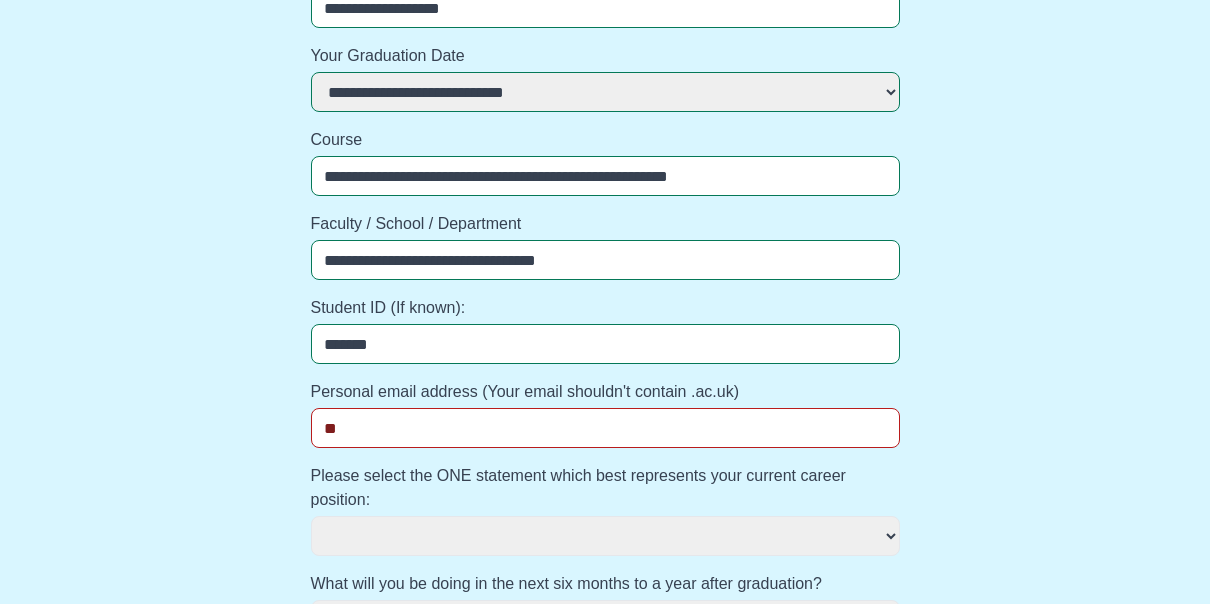 select 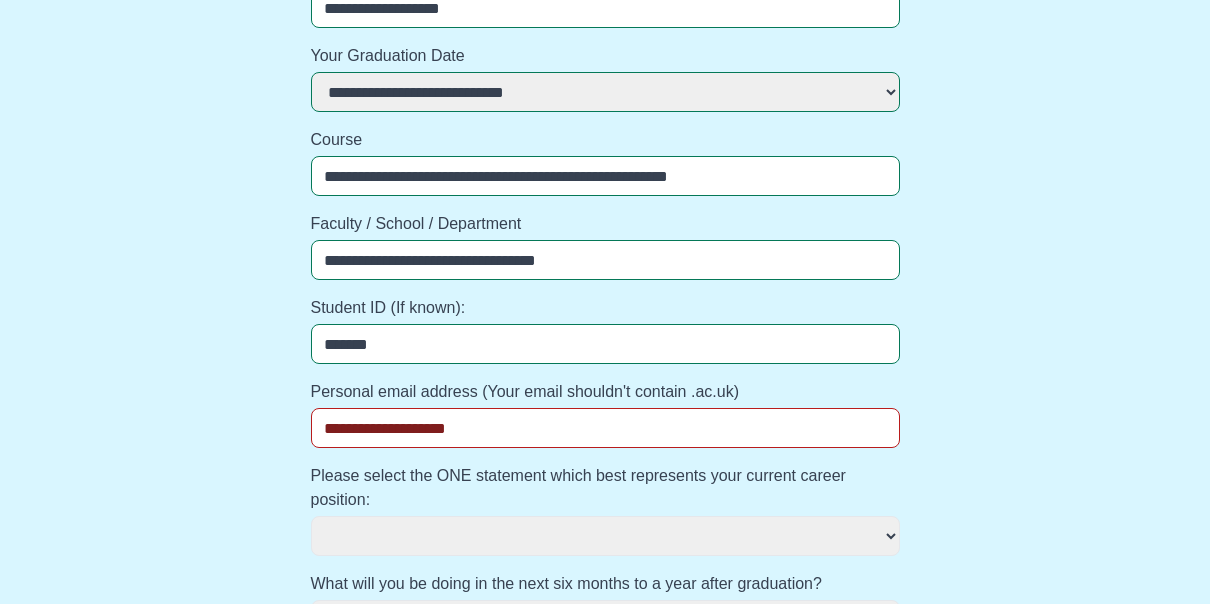 select 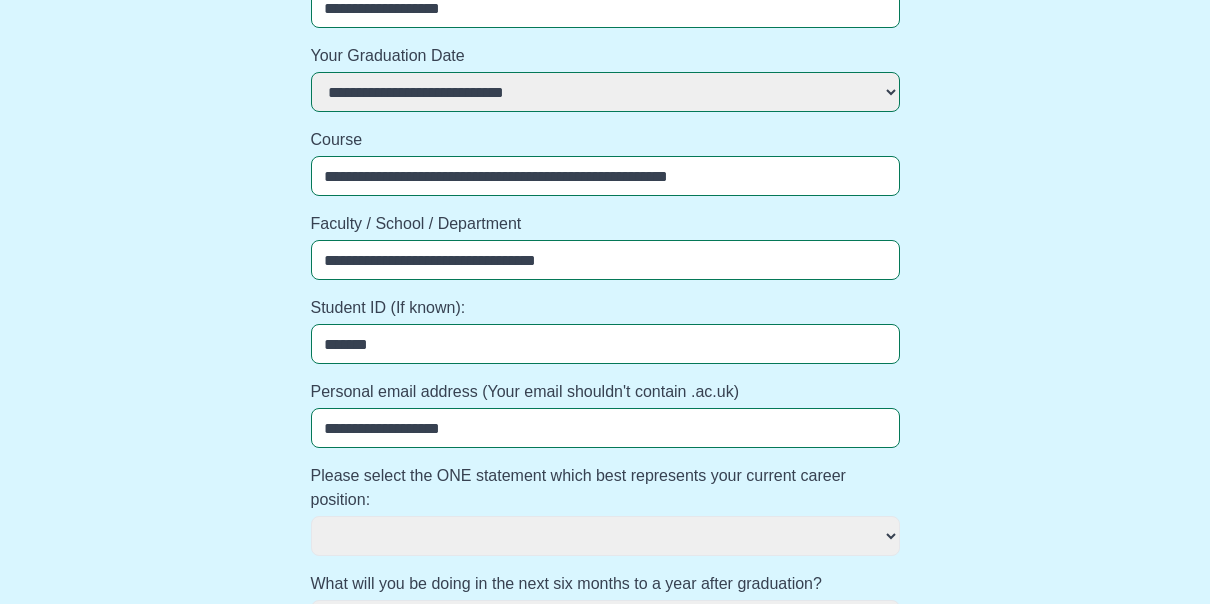 select 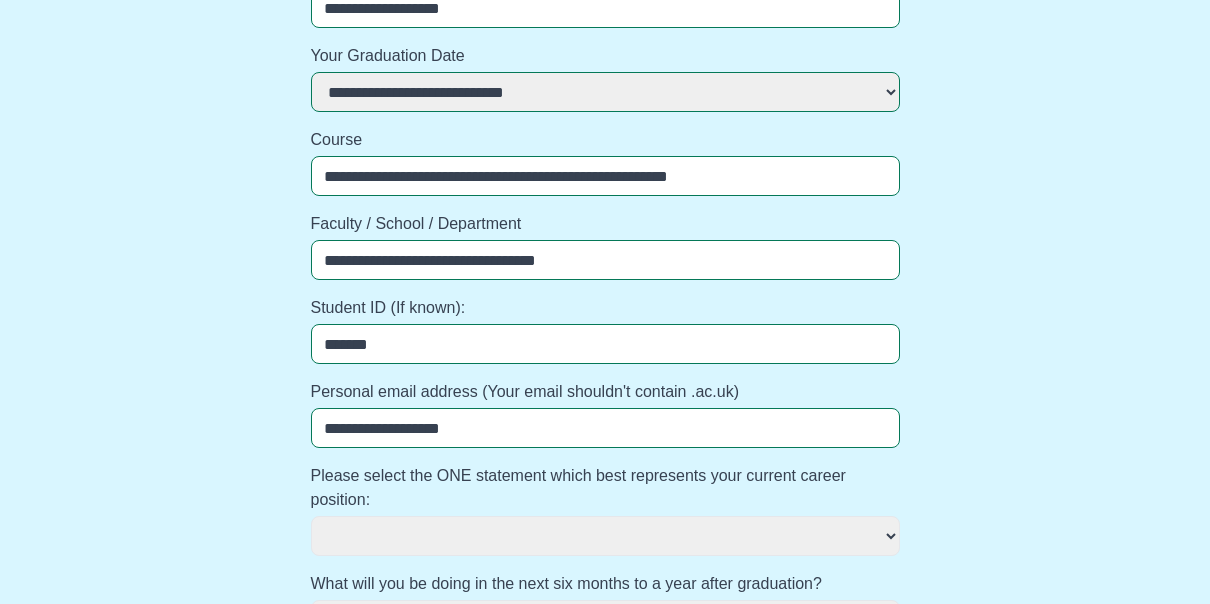 drag, startPoint x: 392, startPoint y: 430, endPoint x: 285, endPoint y: 405, distance: 109.88175 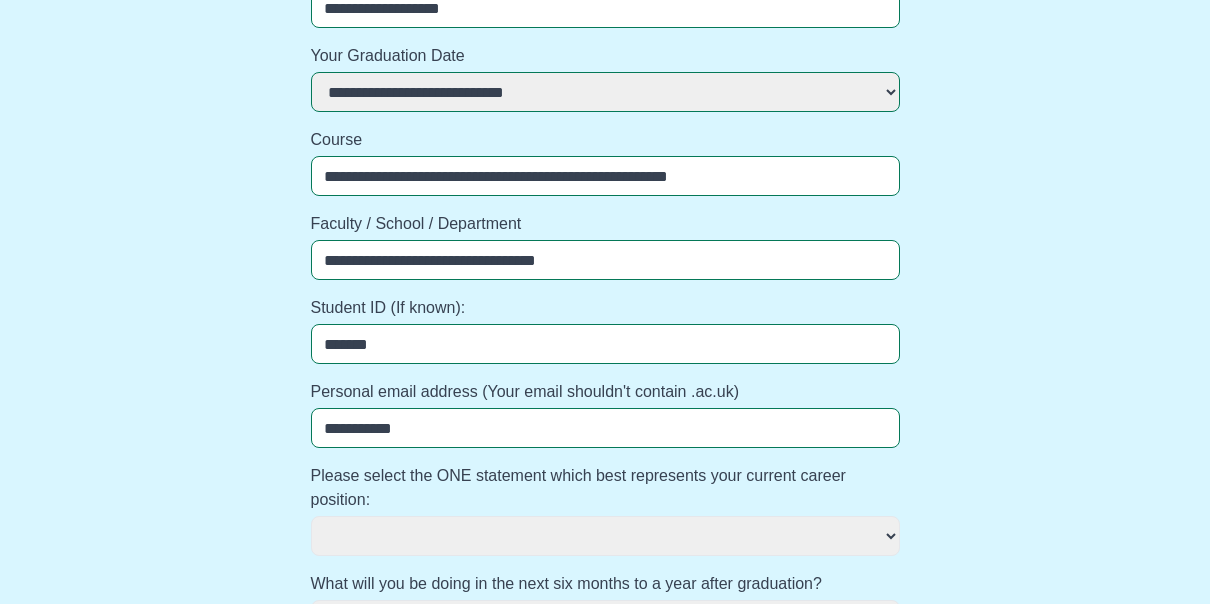 select 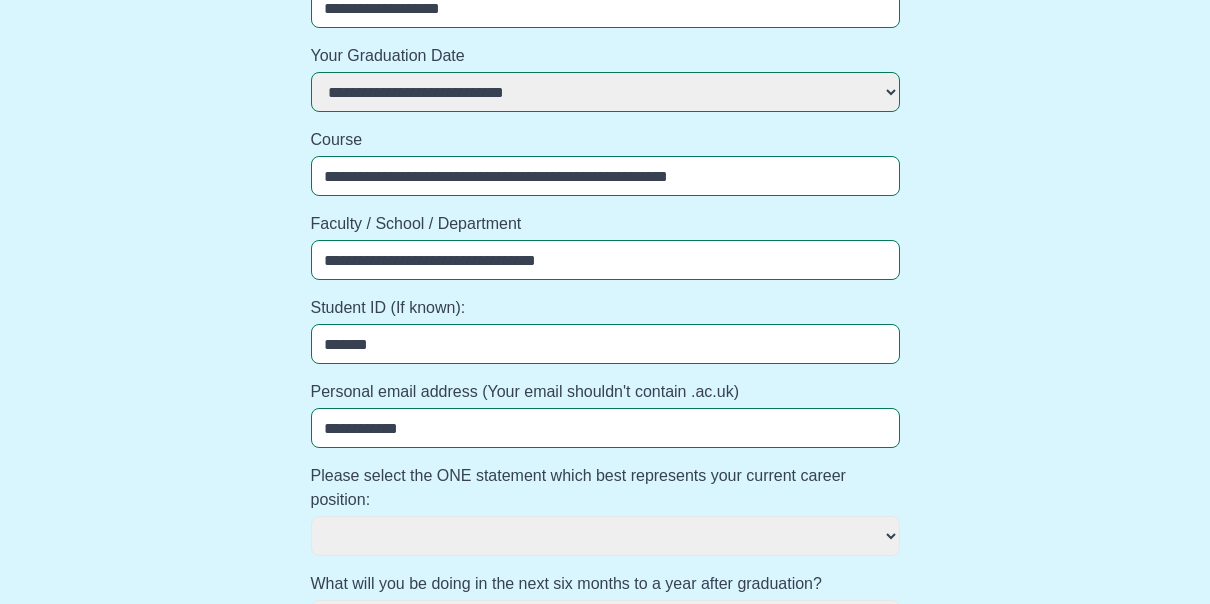 select 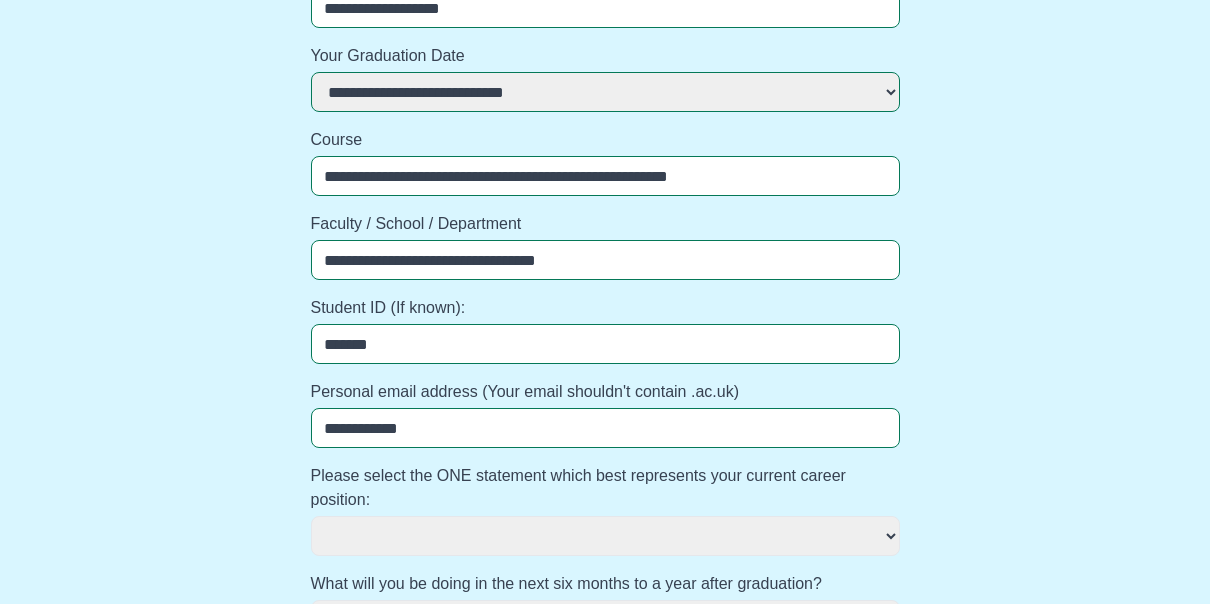 type on "**********" 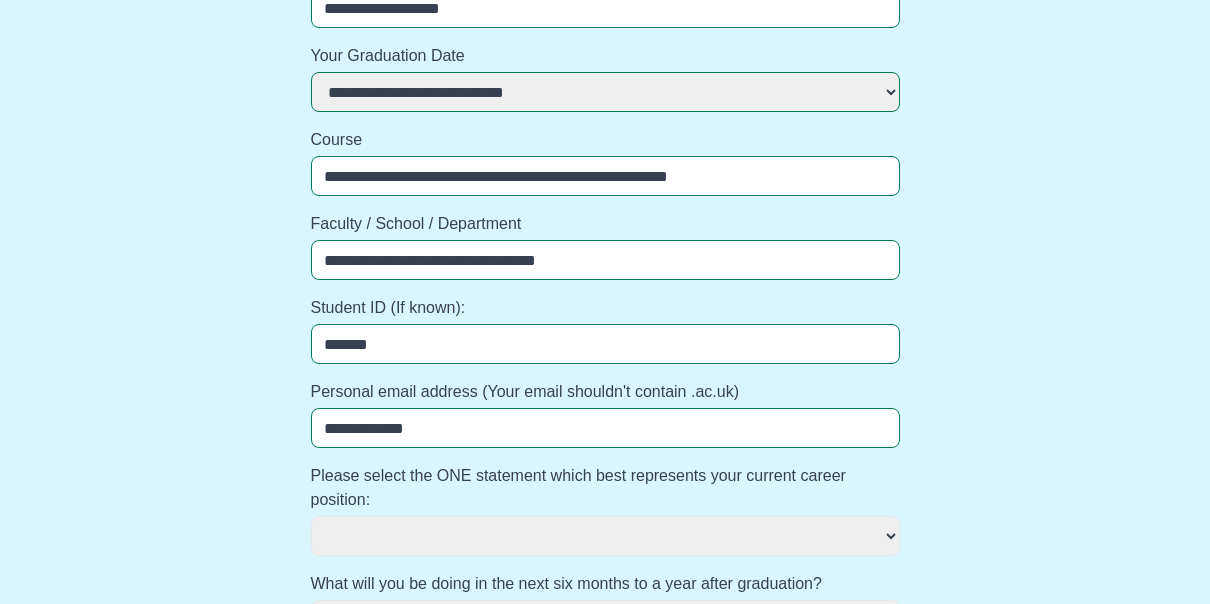 select 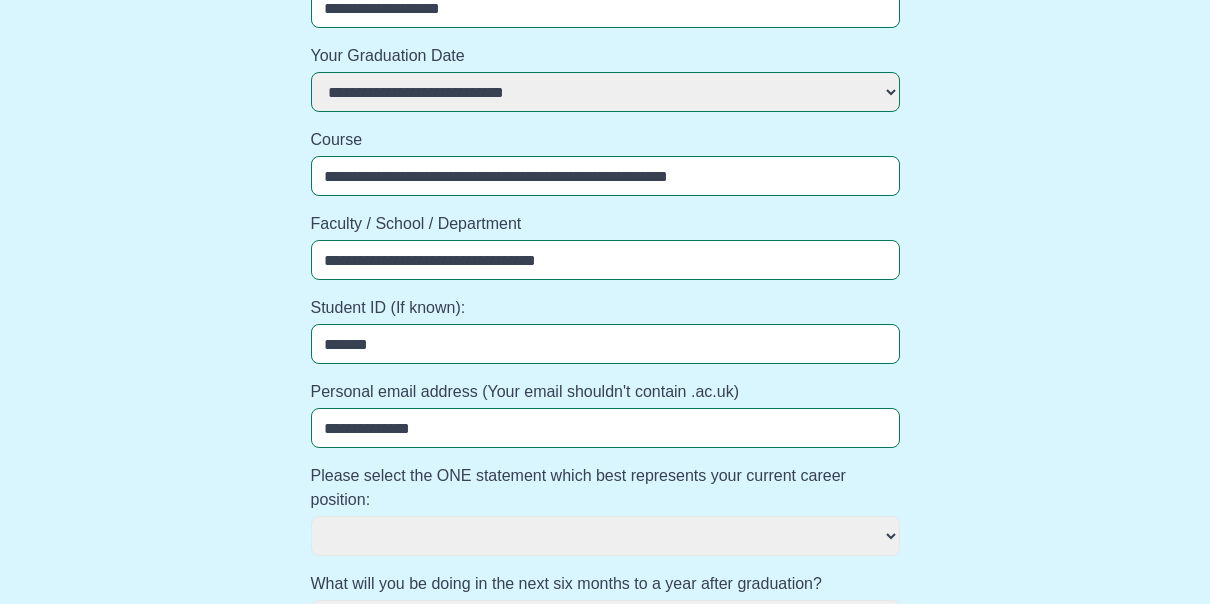 select 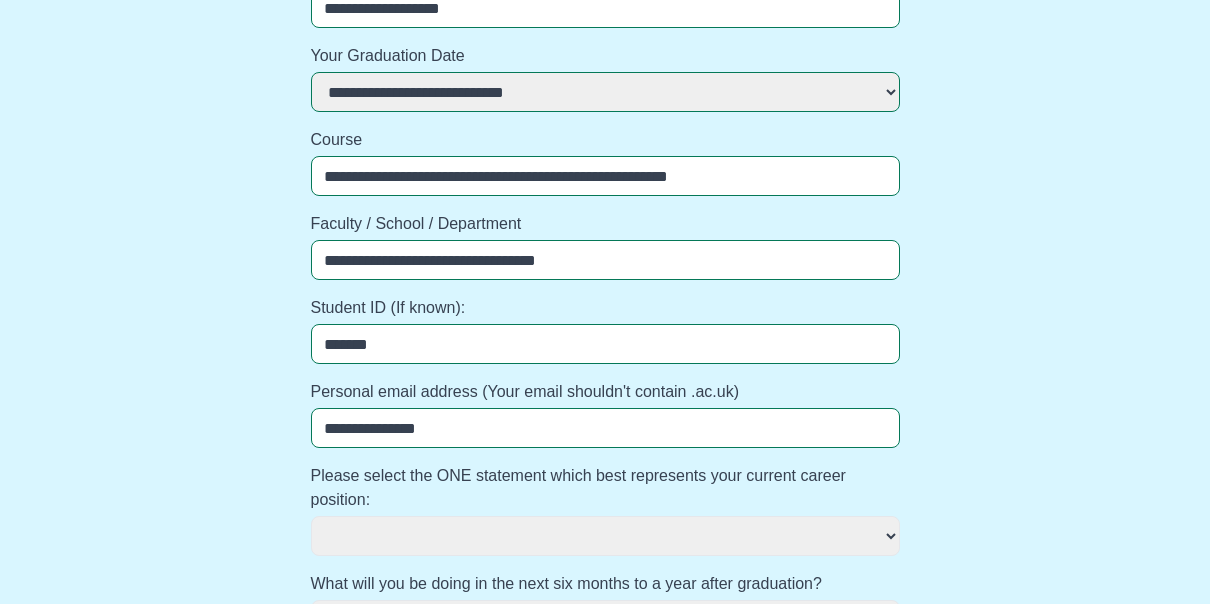 select 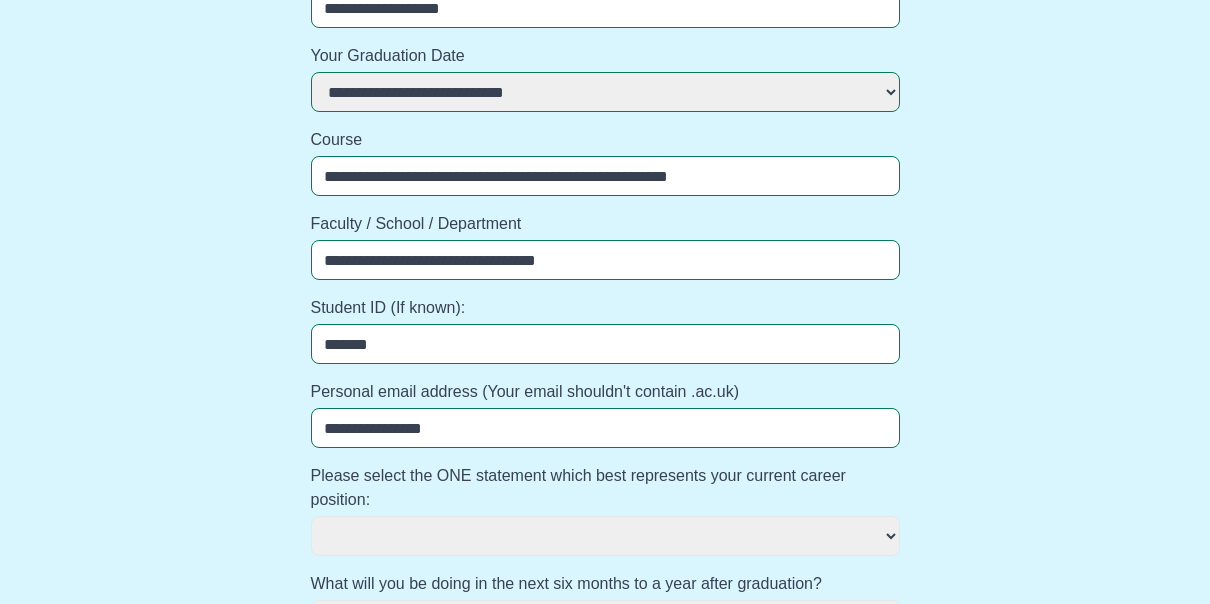 select 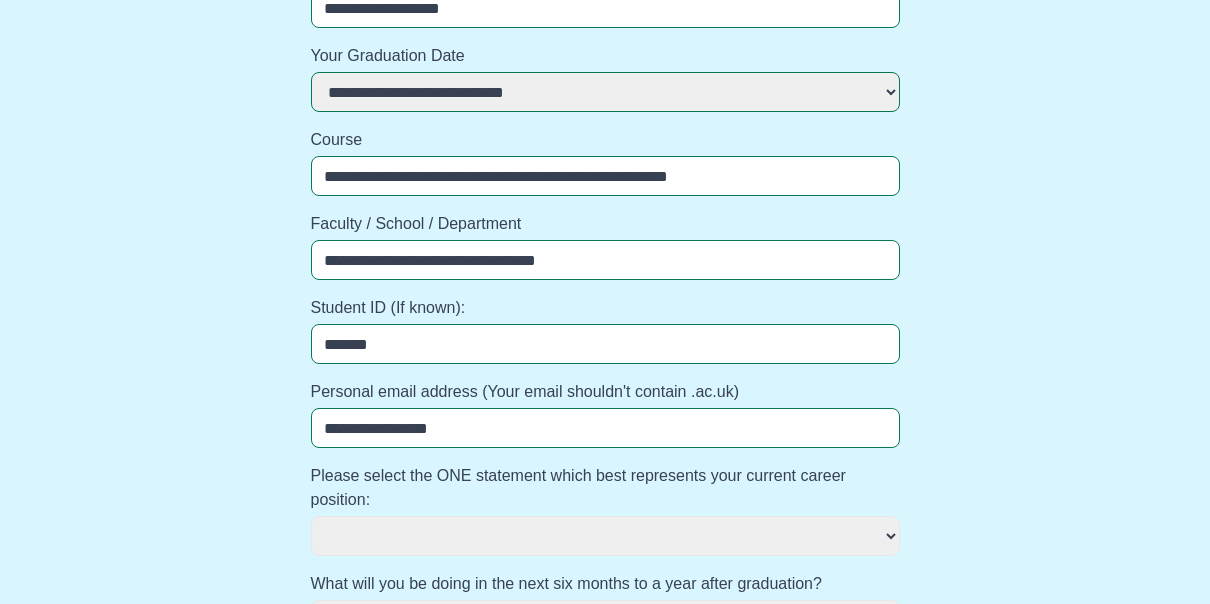 select 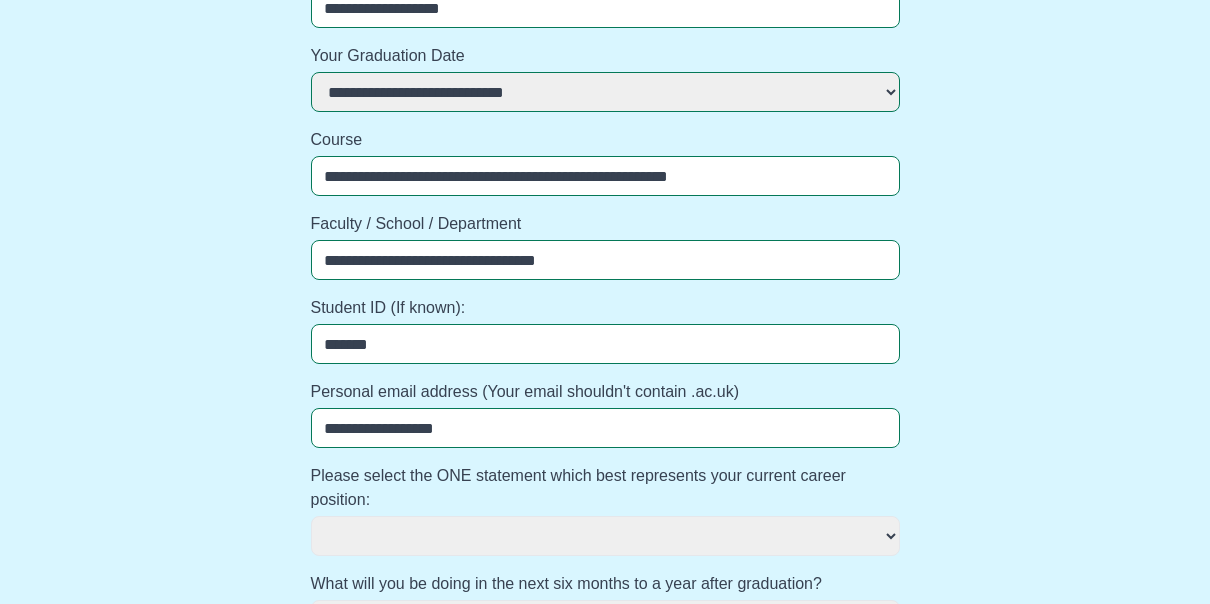 select 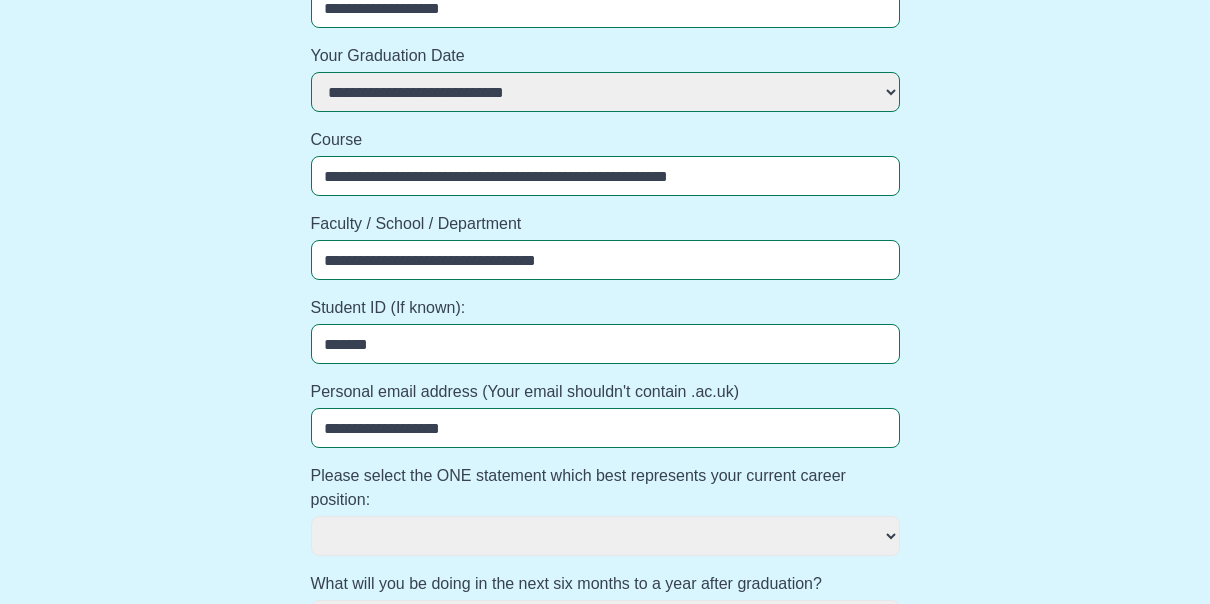 select 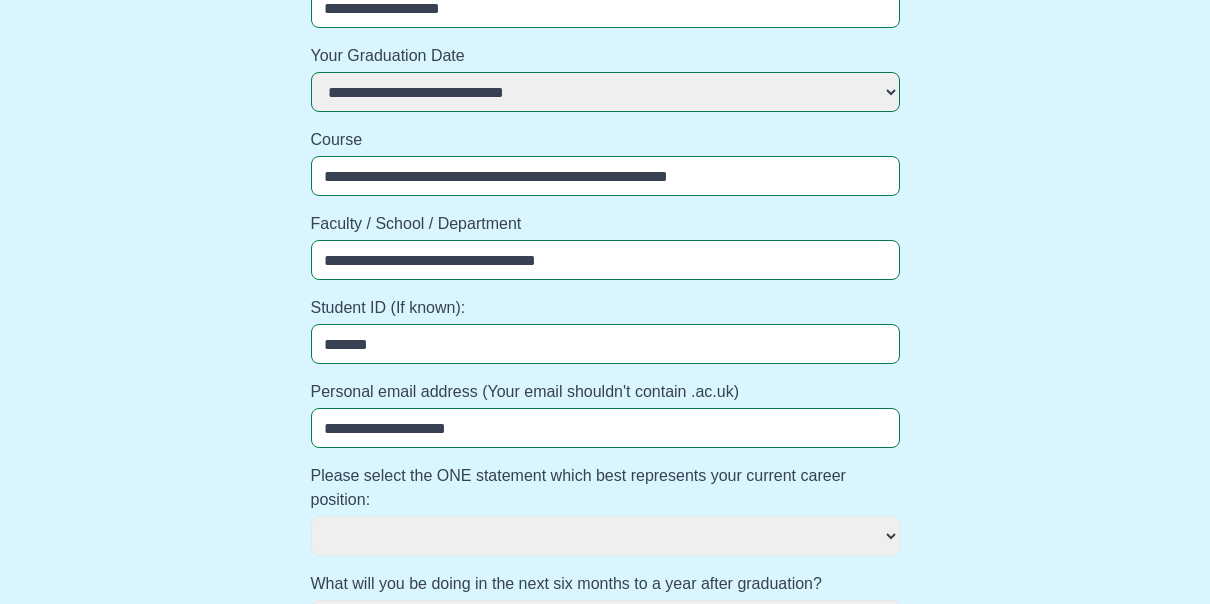 select 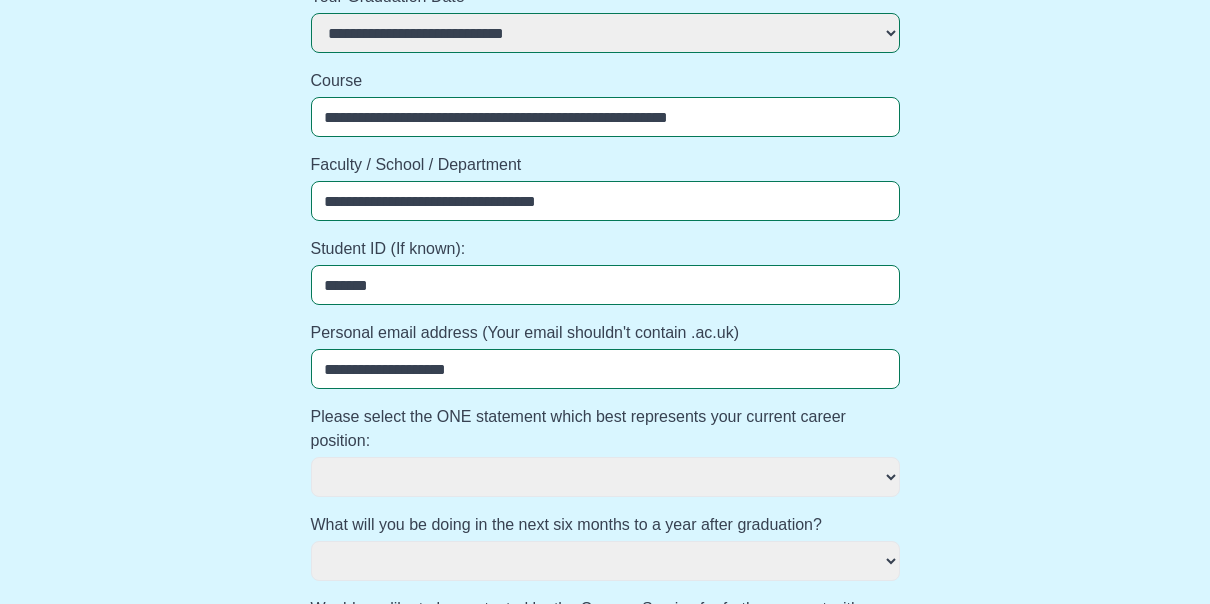 scroll, scrollTop: 500, scrollLeft: 0, axis: vertical 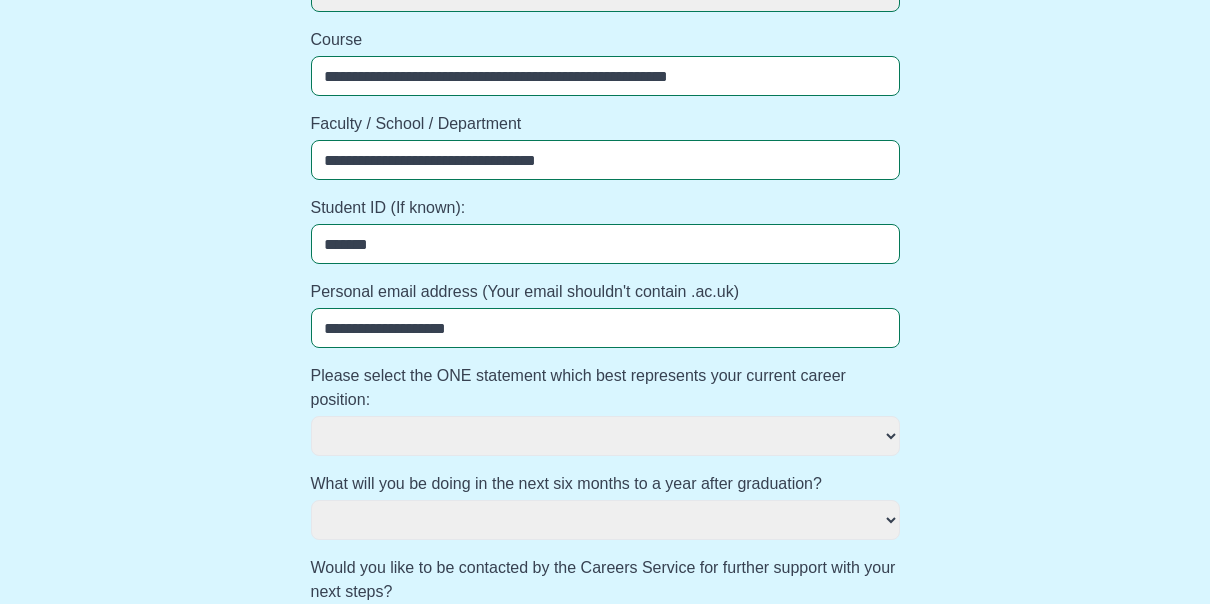 type on "**********" 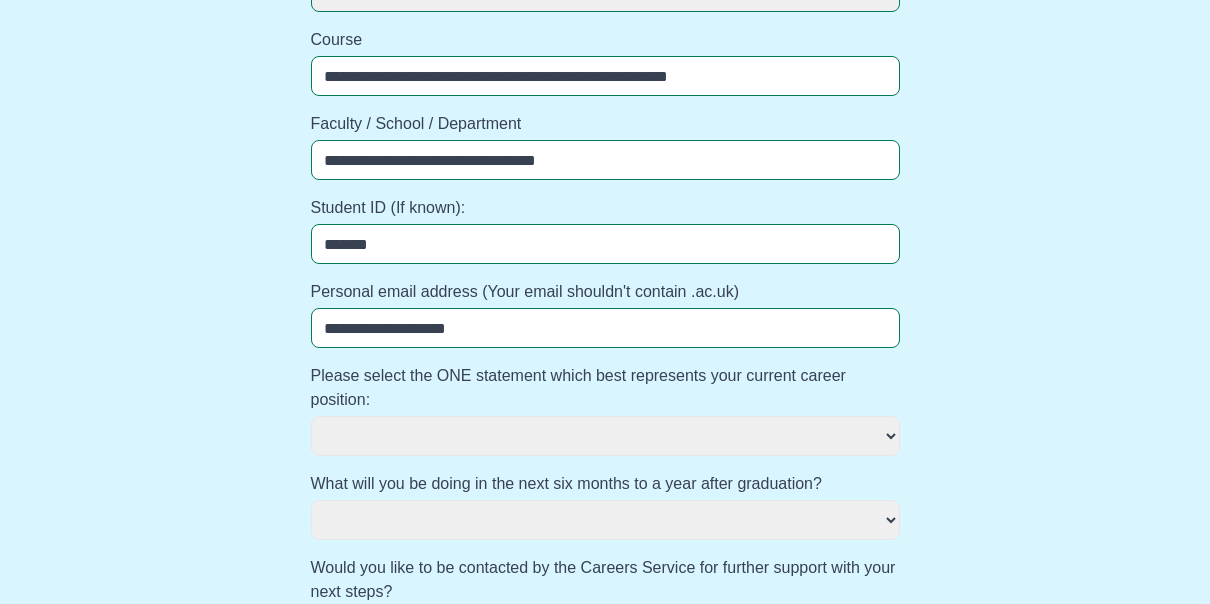 click on "**********" at bounding box center (605, 436) 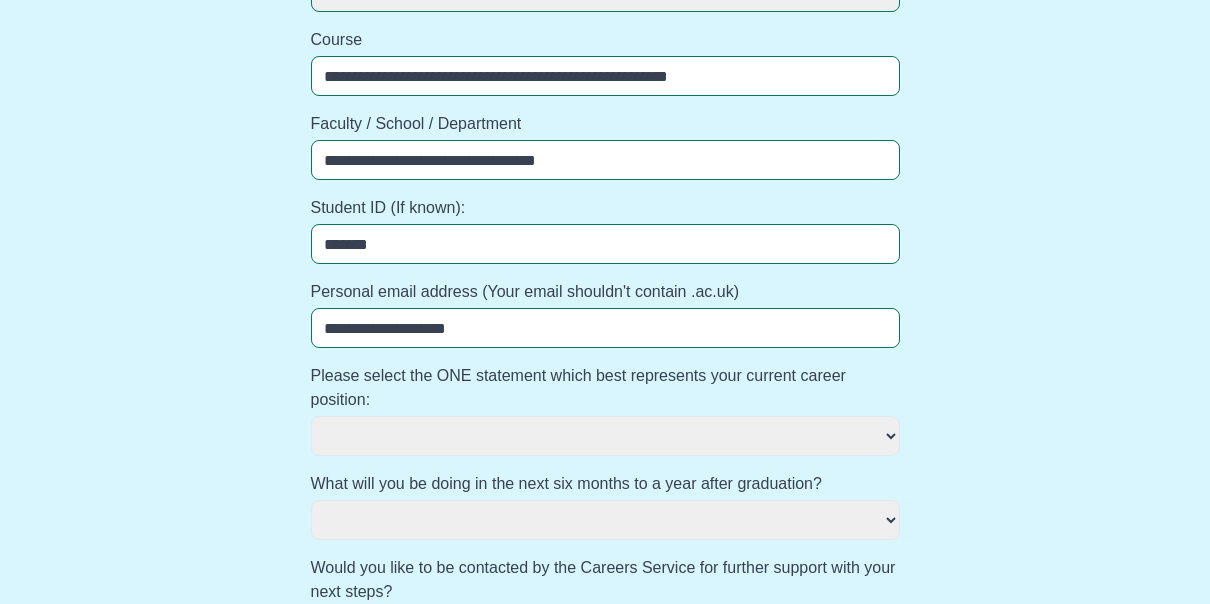 select on "**********" 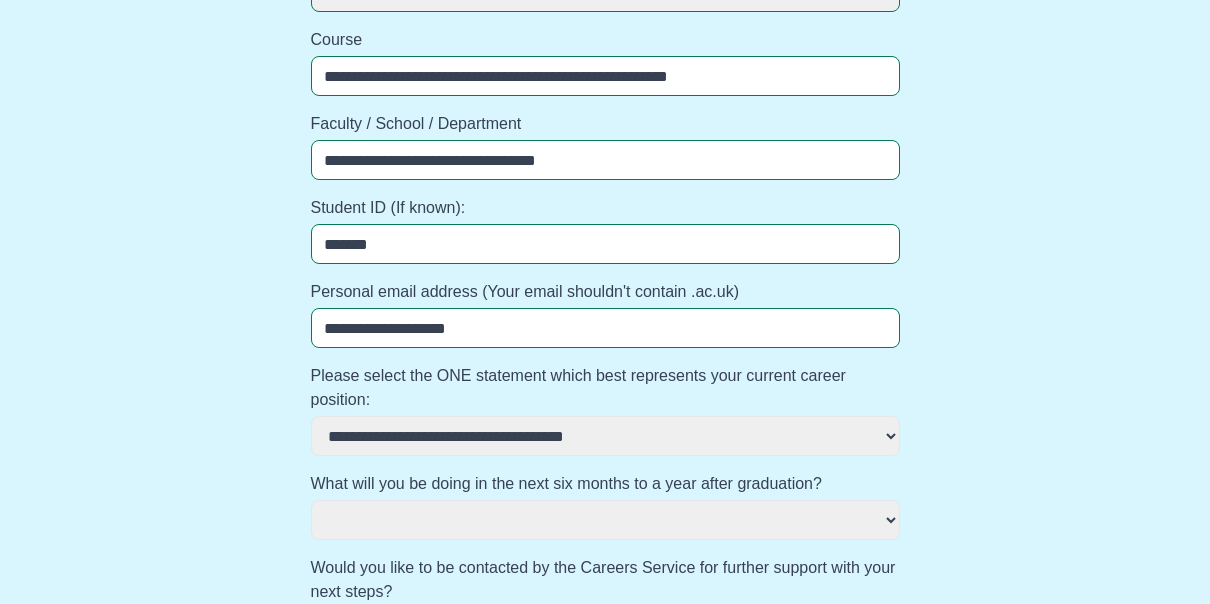 click on "**********" at bounding box center (605, 436) 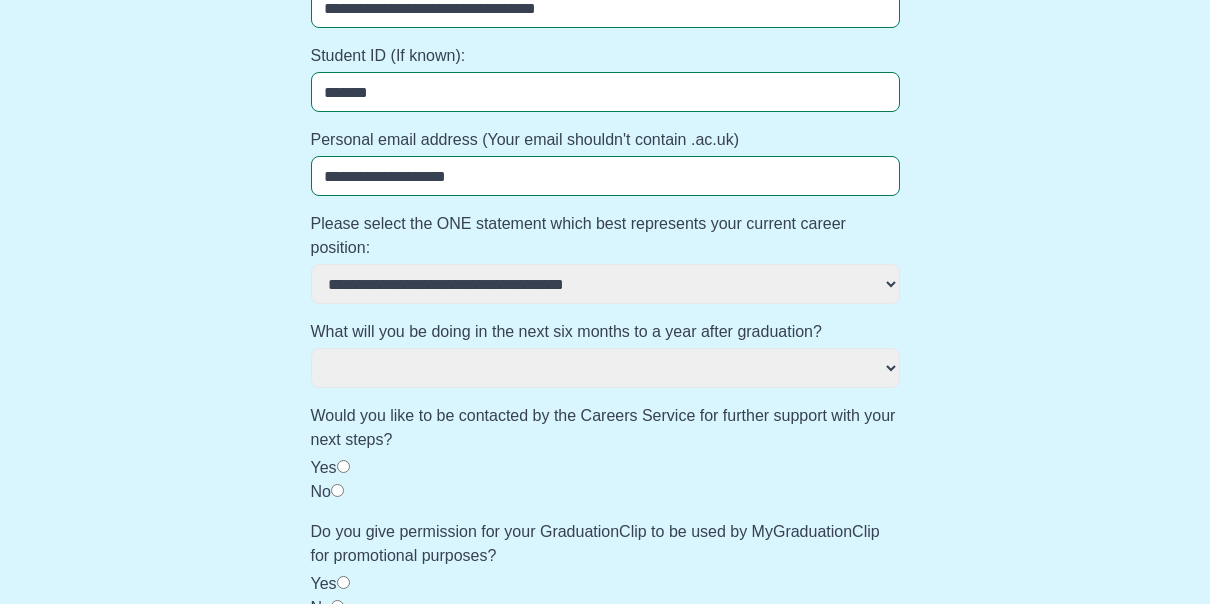scroll, scrollTop: 700, scrollLeft: 0, axis: vertical 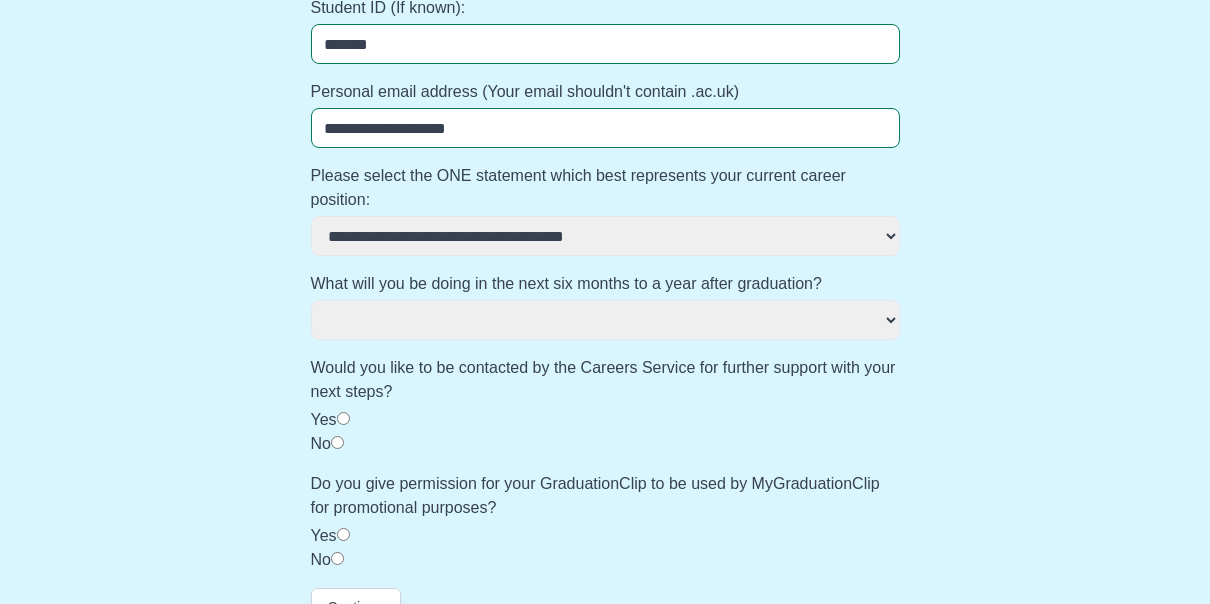 click on "**********" at bounding box center [605, 320] 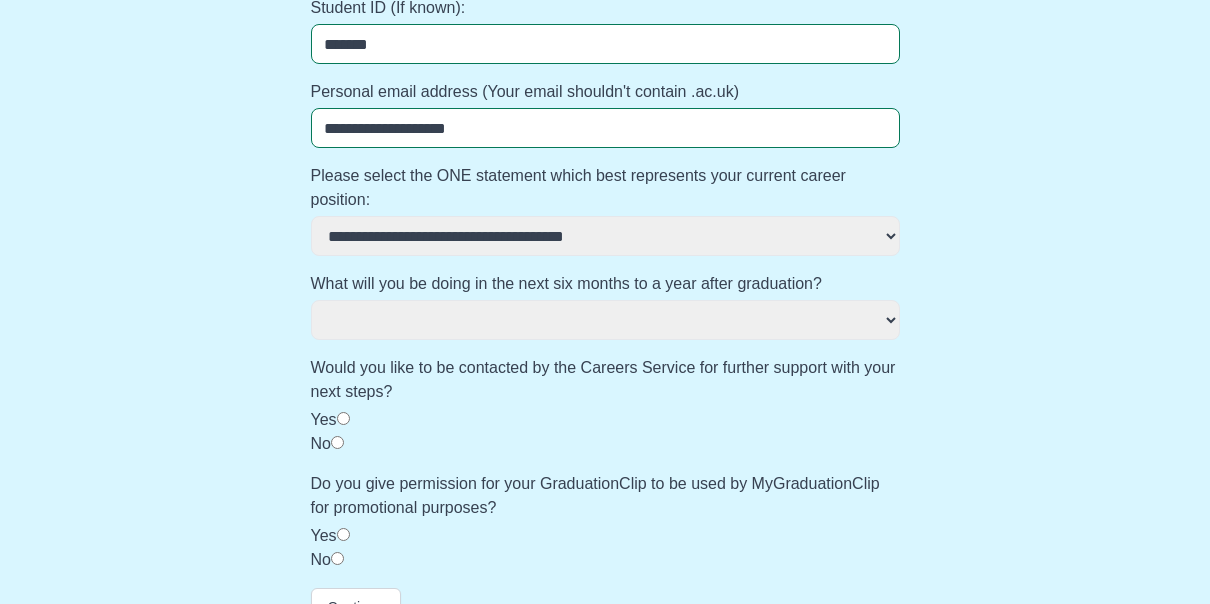 select on "**********" 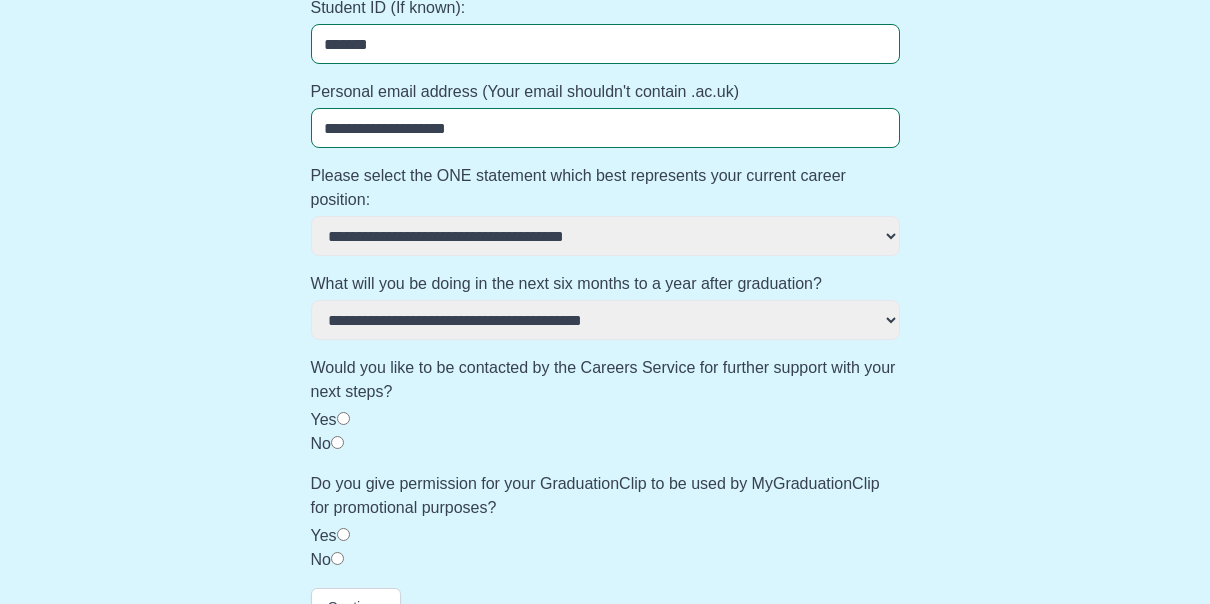 click on "**********" at bounding box center [605, 320] 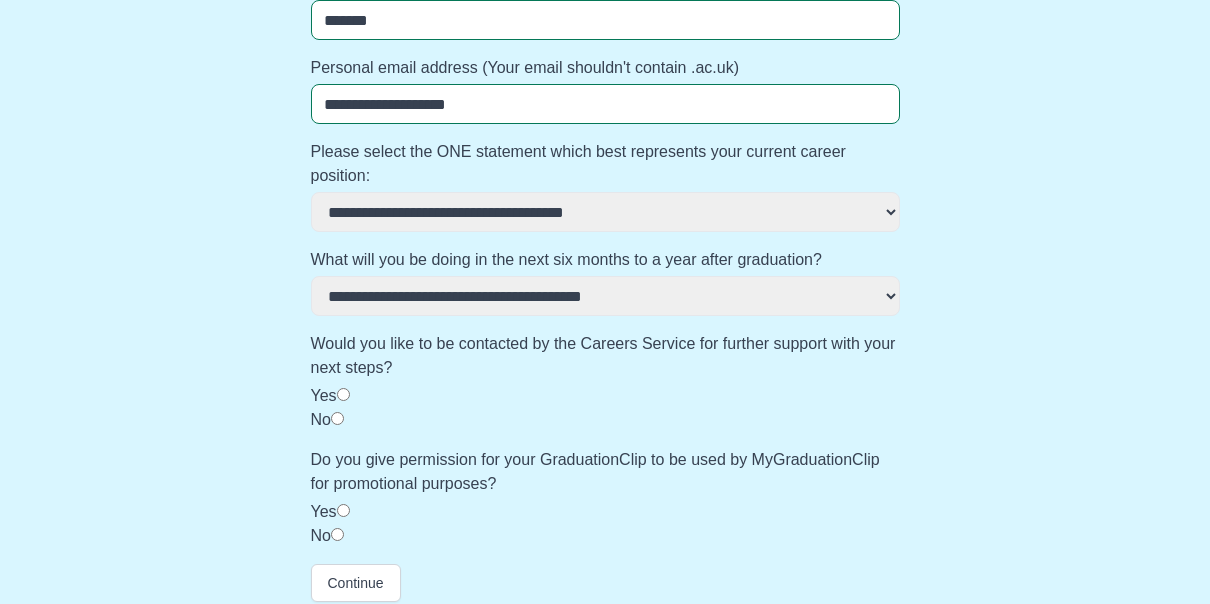 scroll, scrollTop: 737, scrollLeft: 0, axis: vertical 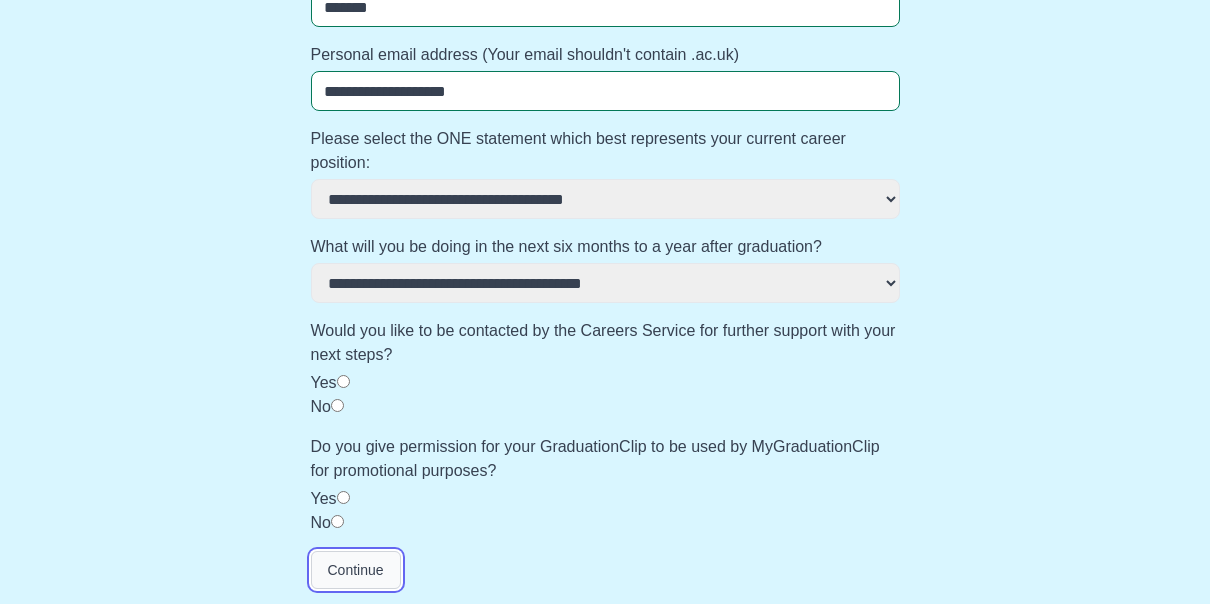 click on "Continue" at bounding box center [356, 570] 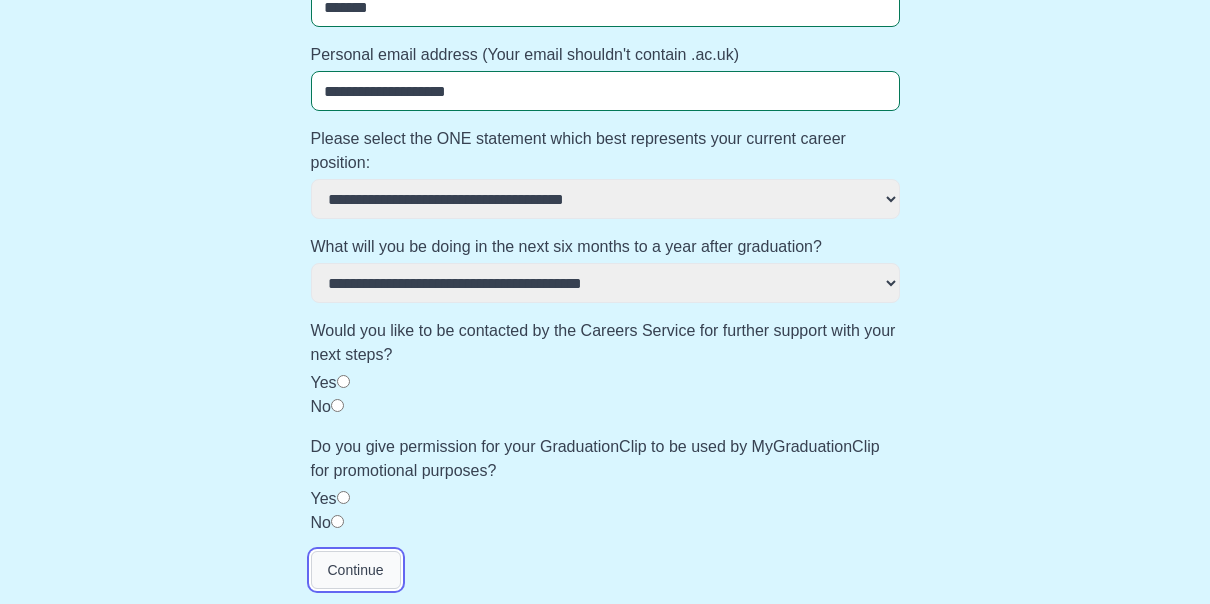 click on "Continue" at bounding box center [356, 570] 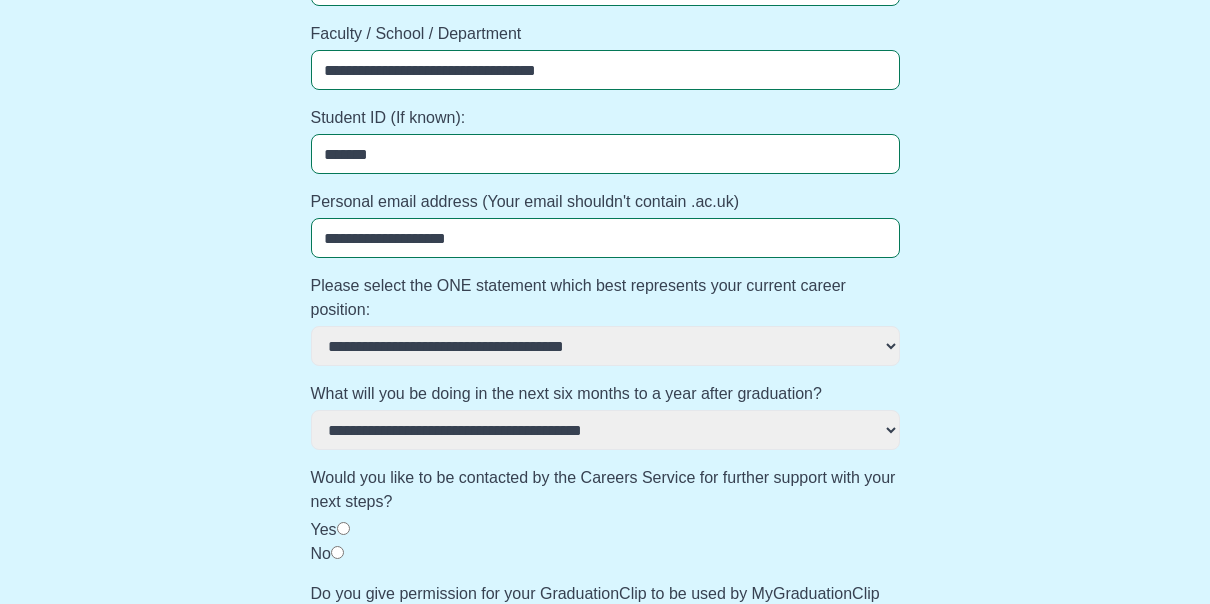 scroll, scrollTop: 785, scrollLeft: 0, axis: vertical 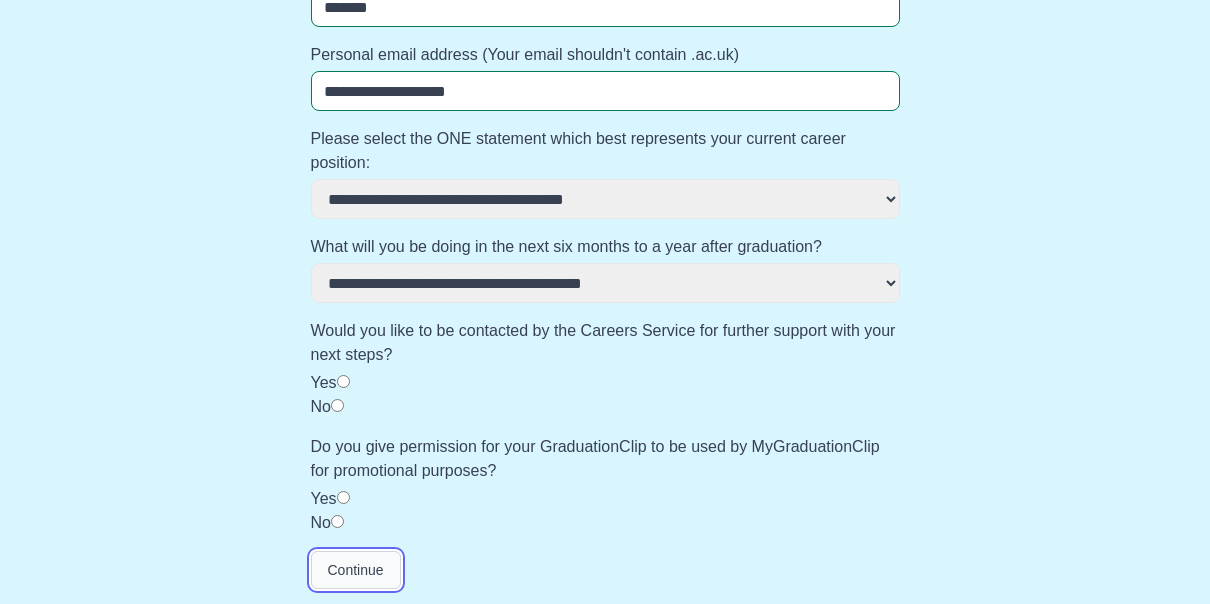 click on "Continue" at bounding box center (356, 570) 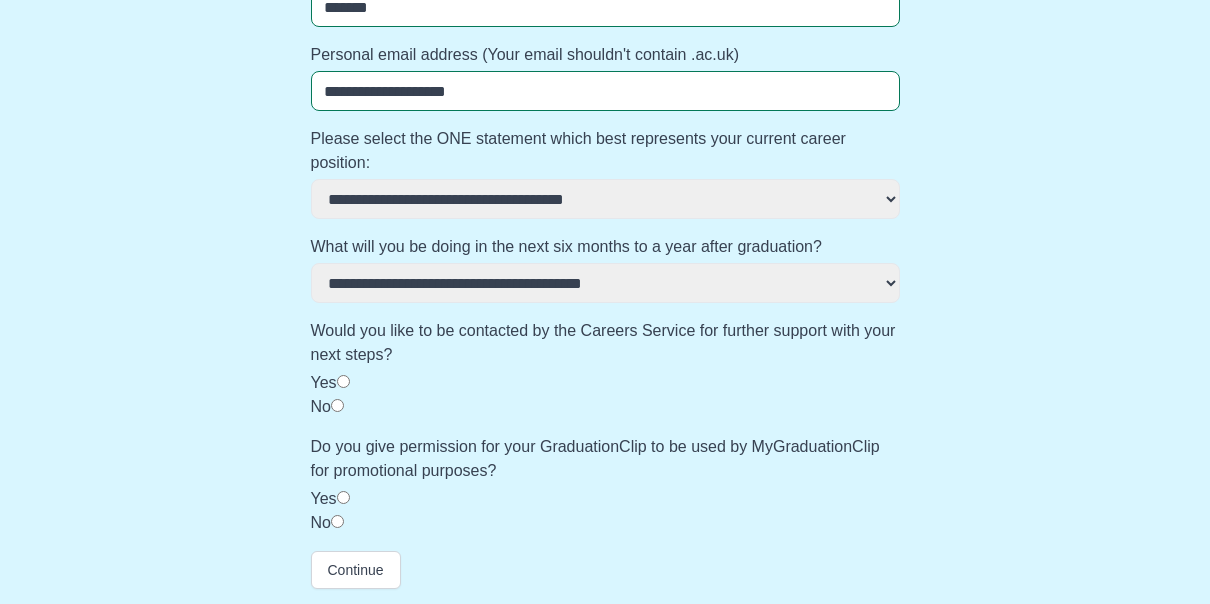 click on "**********" at bounding box center [605, -26] 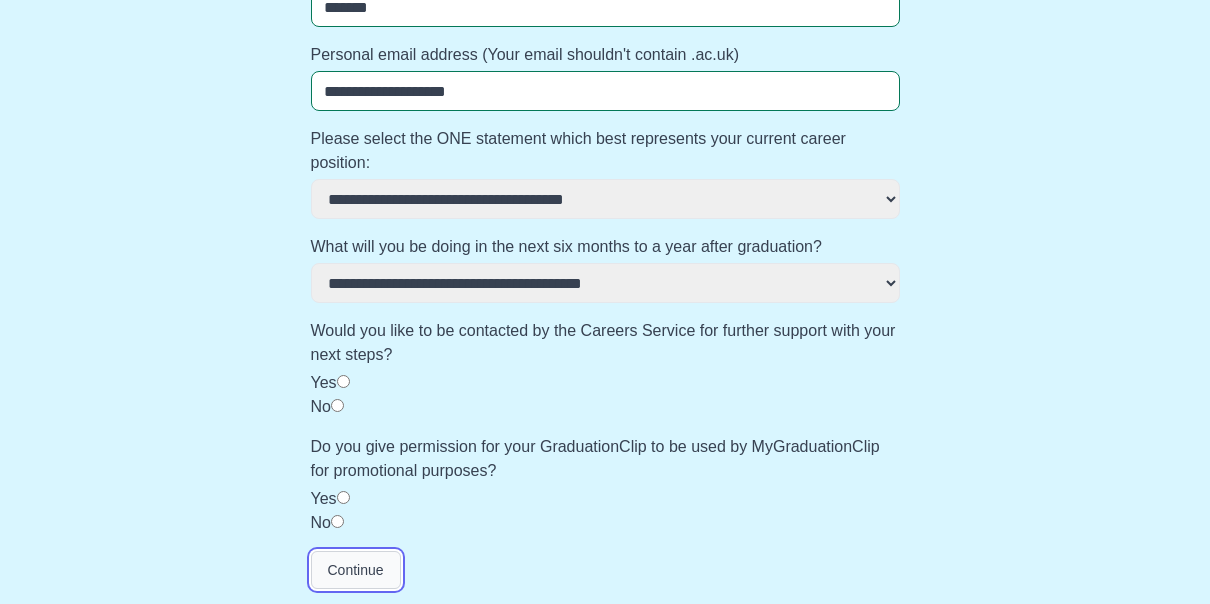 click on "Continue" at bounding box center [356, 570] 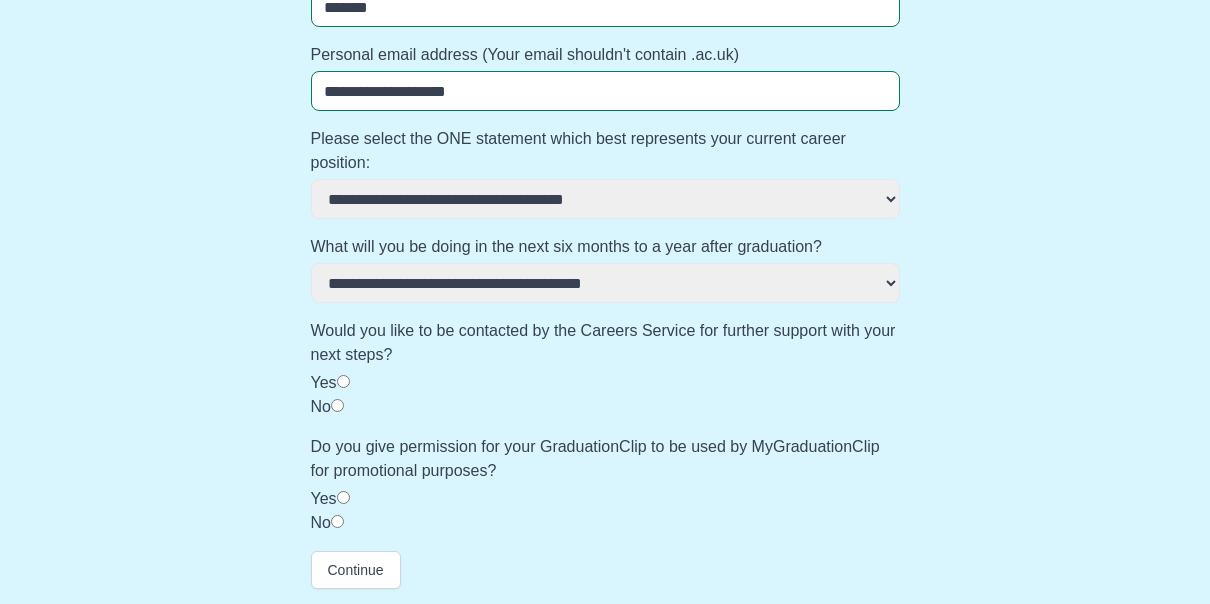 click on "**********" at bounding box center [605, -26] 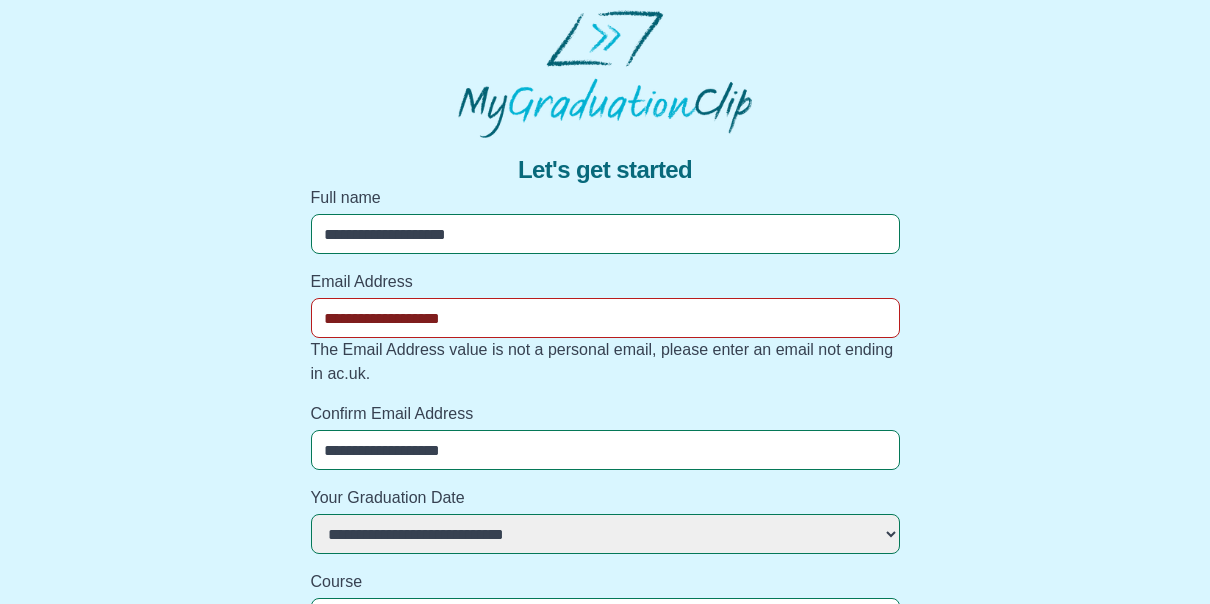 scroll, scrollTop: 0, scrollLeft: 0, axis: both 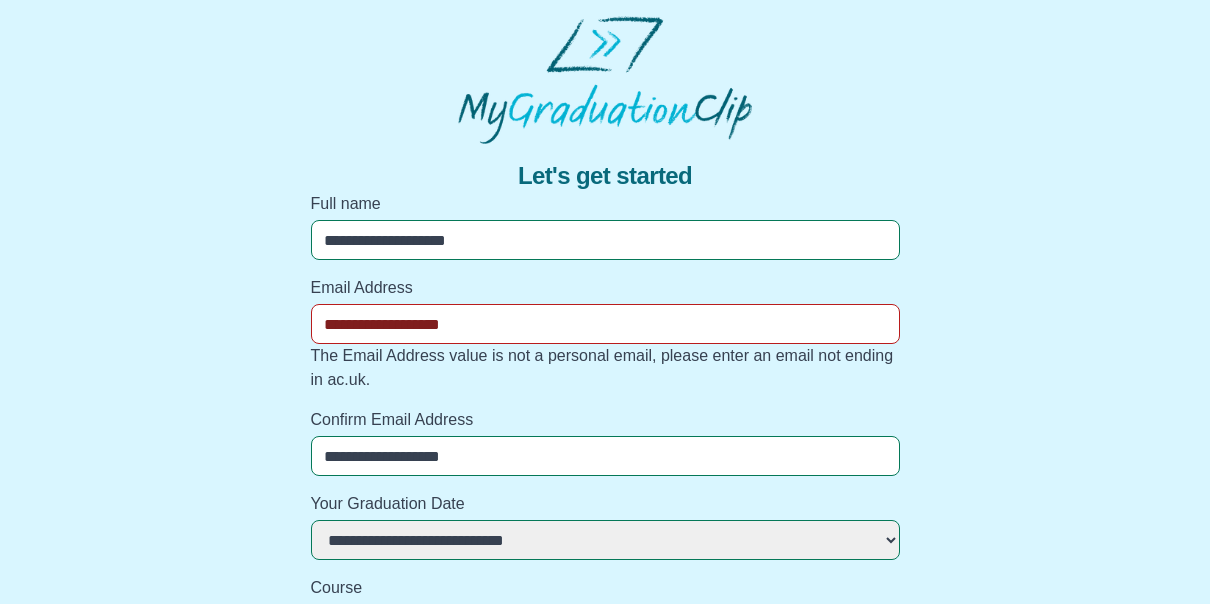 click on "**********" at bounding box center (605, 324) 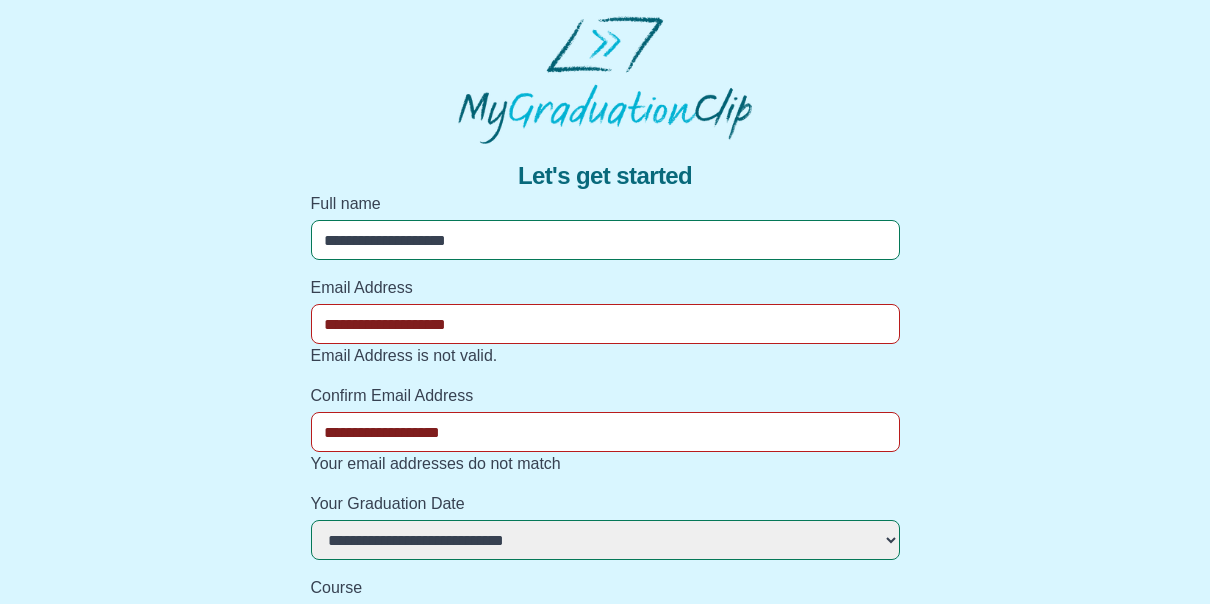 type on "**********" 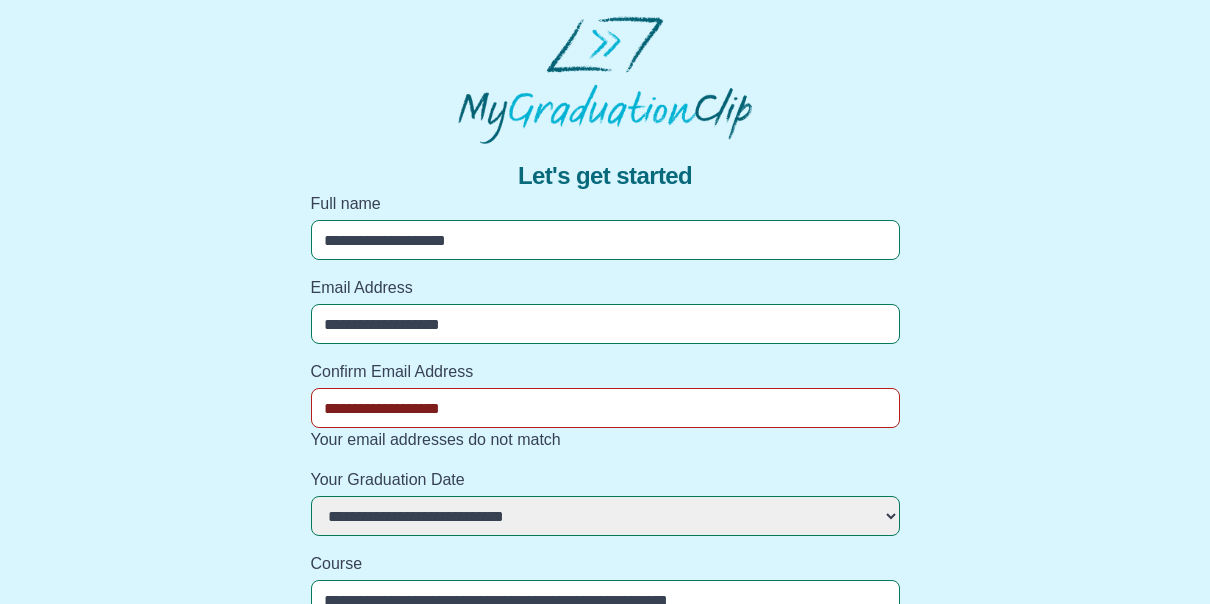 drag, startPoint x: 517, startPoint y: 414, endPoint x: 266, endPoint y: 422, distance: 251.12746 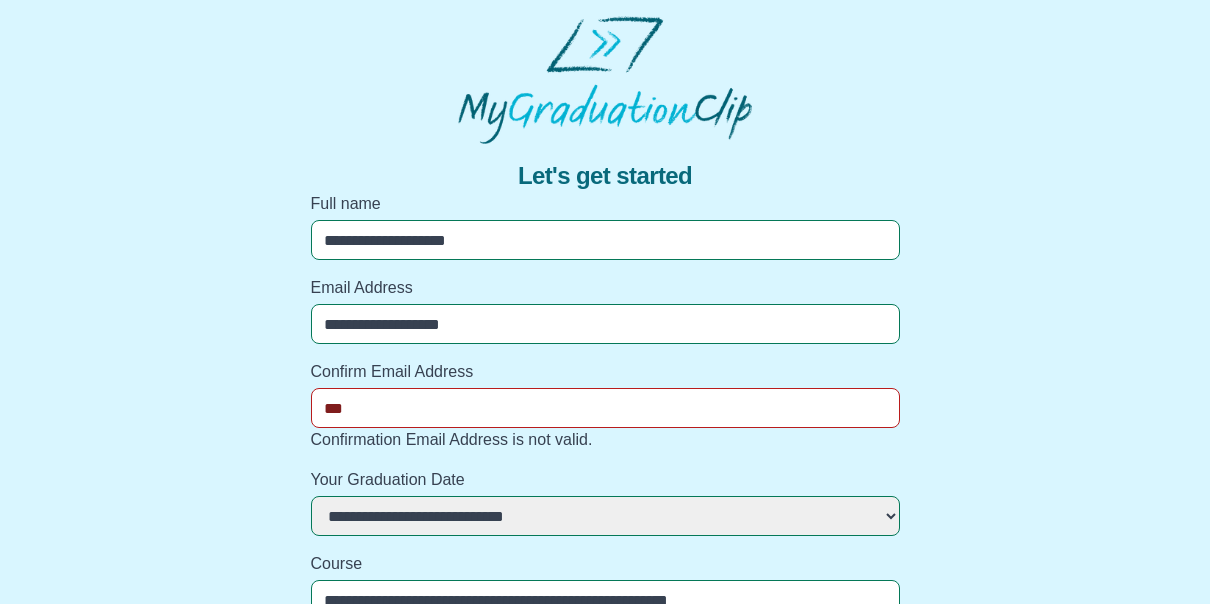 type on "**********" 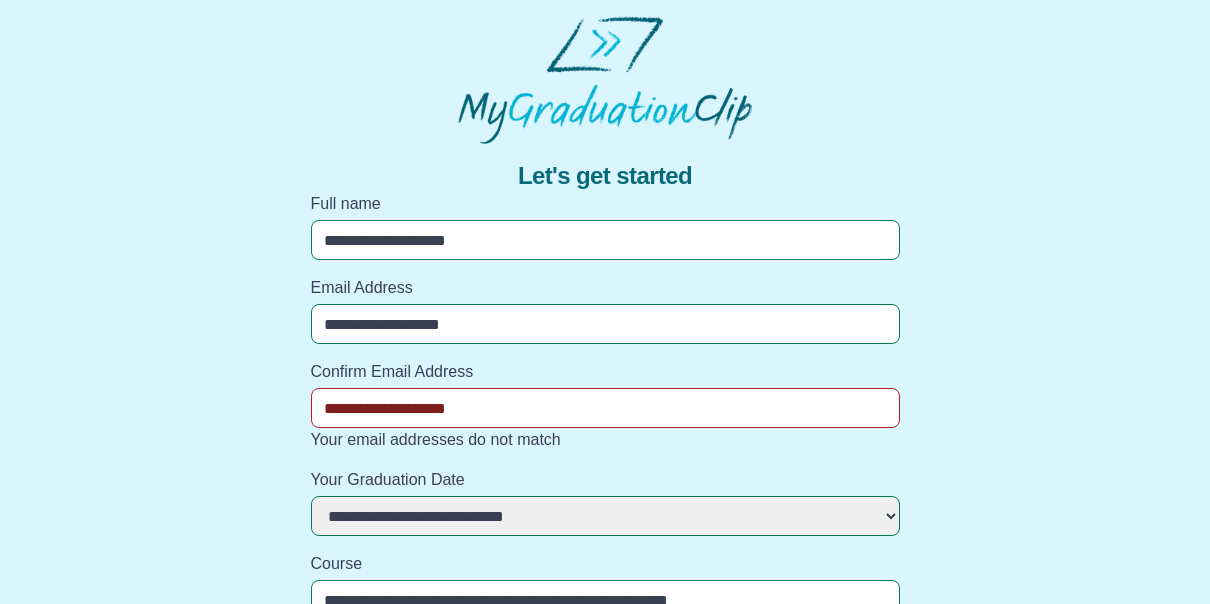 click on "**********" at bounding box center [605, 324] 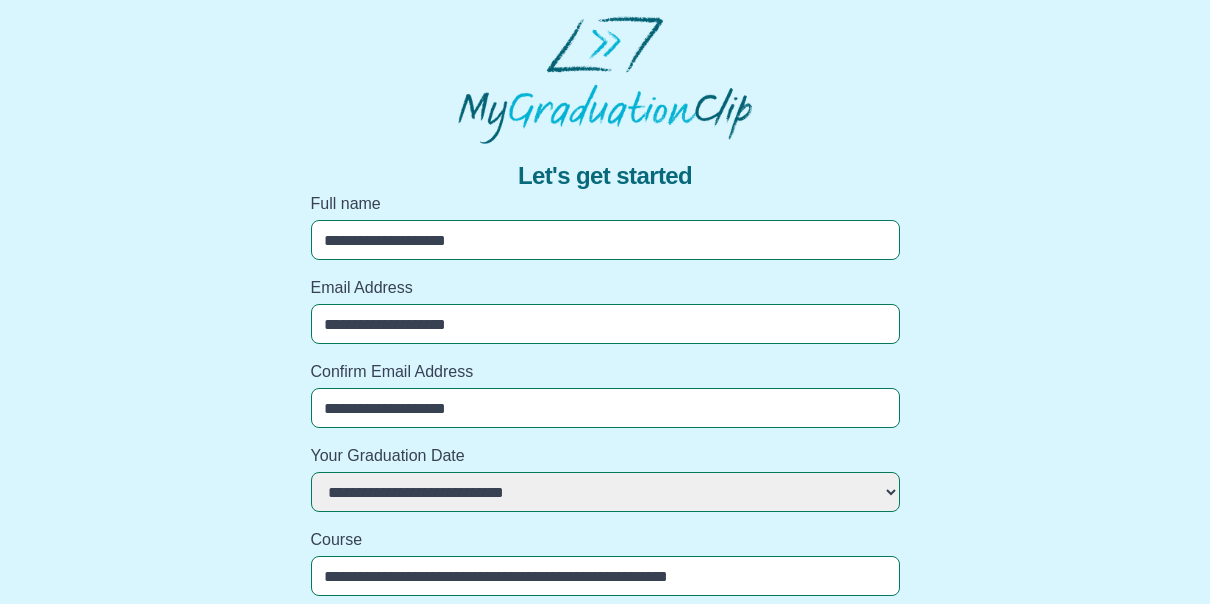 type on "**********" 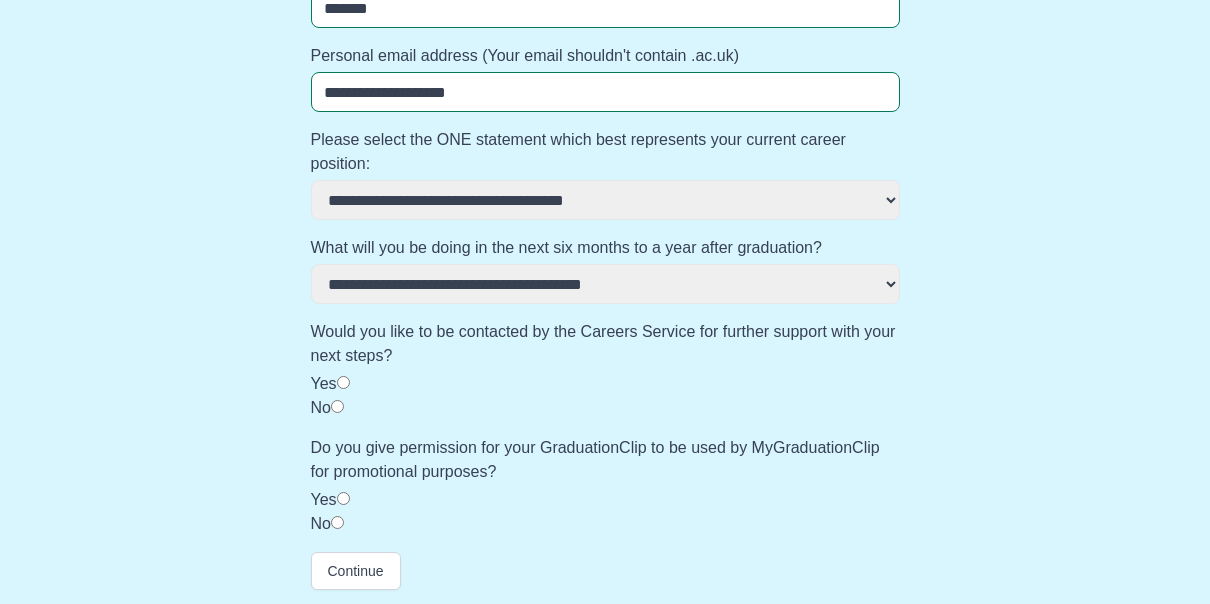 scroll, scrollTop: 737, scrollLeft: 0, axis: vertical 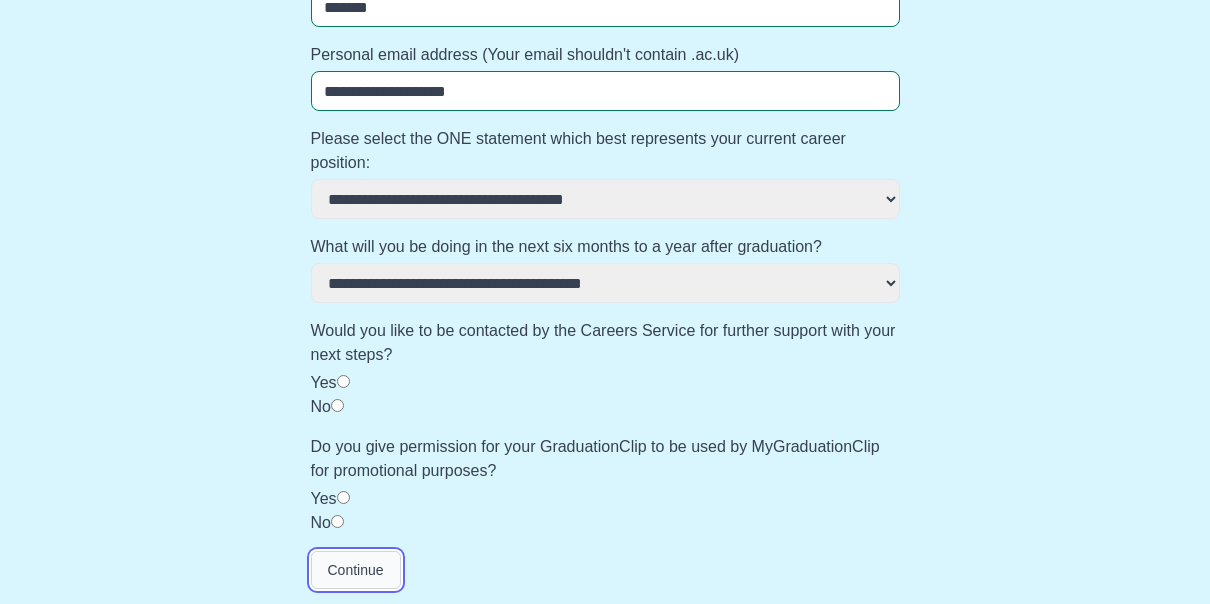click on "Continue" at bounding box center [356, 570] 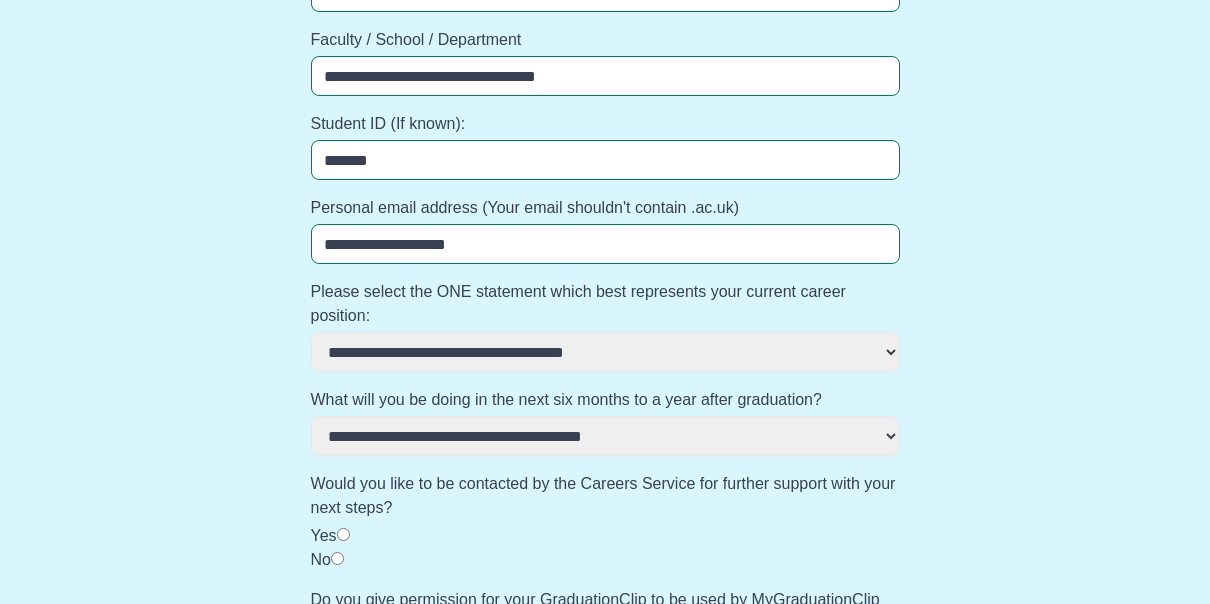 scroll, scrollTop: 700, scrollLeft: 0, axis: vertical 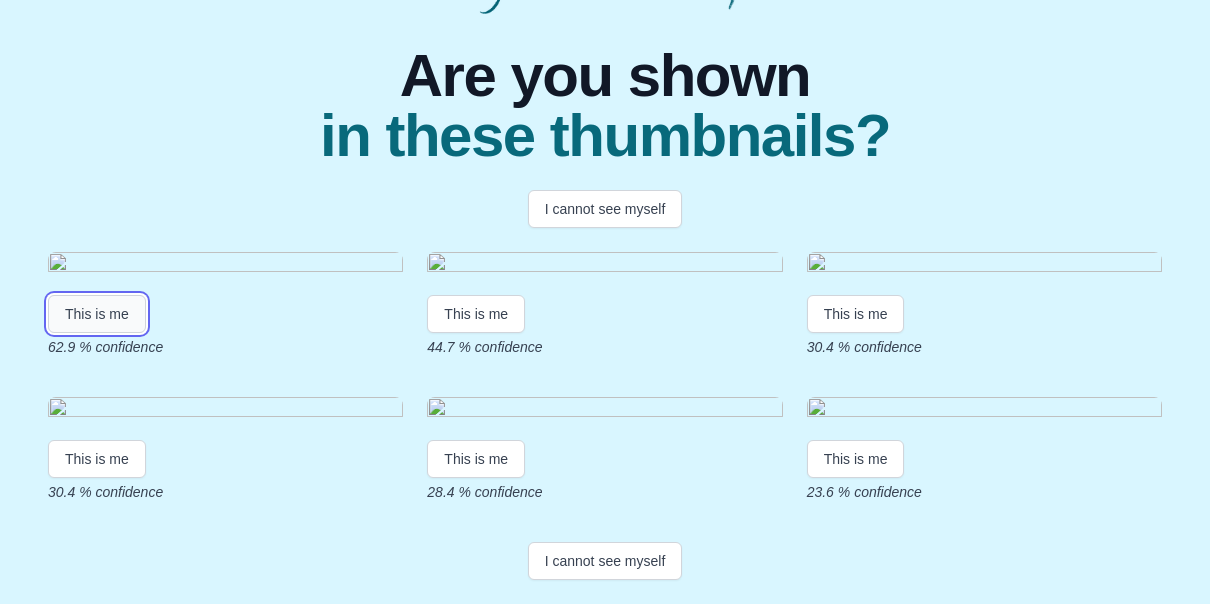 click on "This is me" at bounding box center (97, 314) 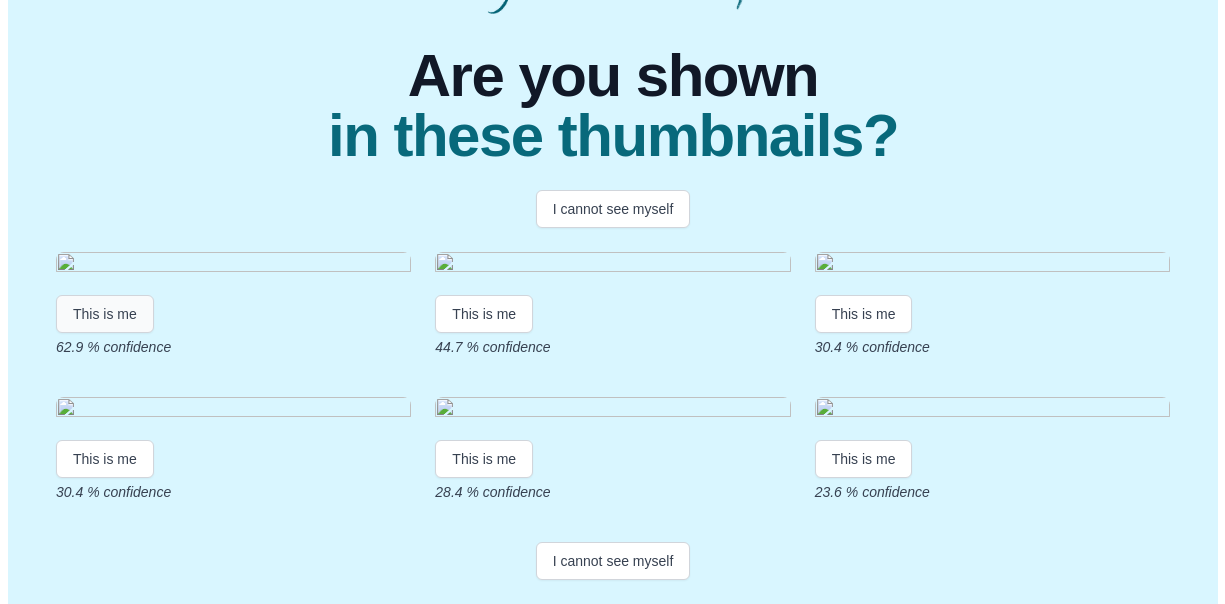 scroll, scrollTop: 0, scrollLeft: 0, axis: both 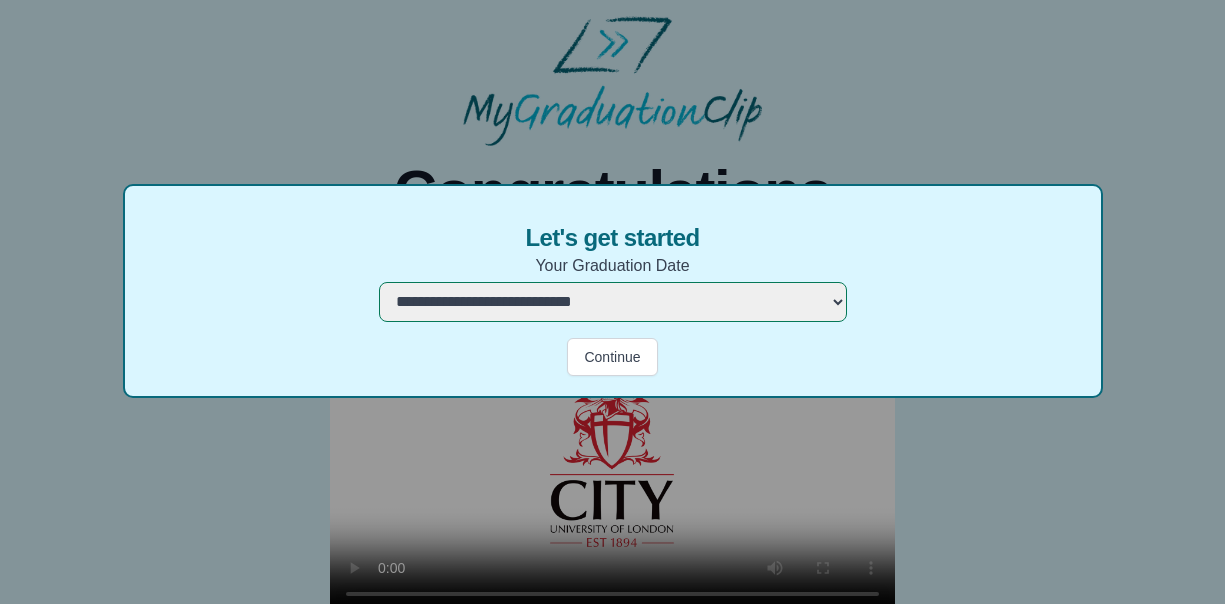 select on "**********" 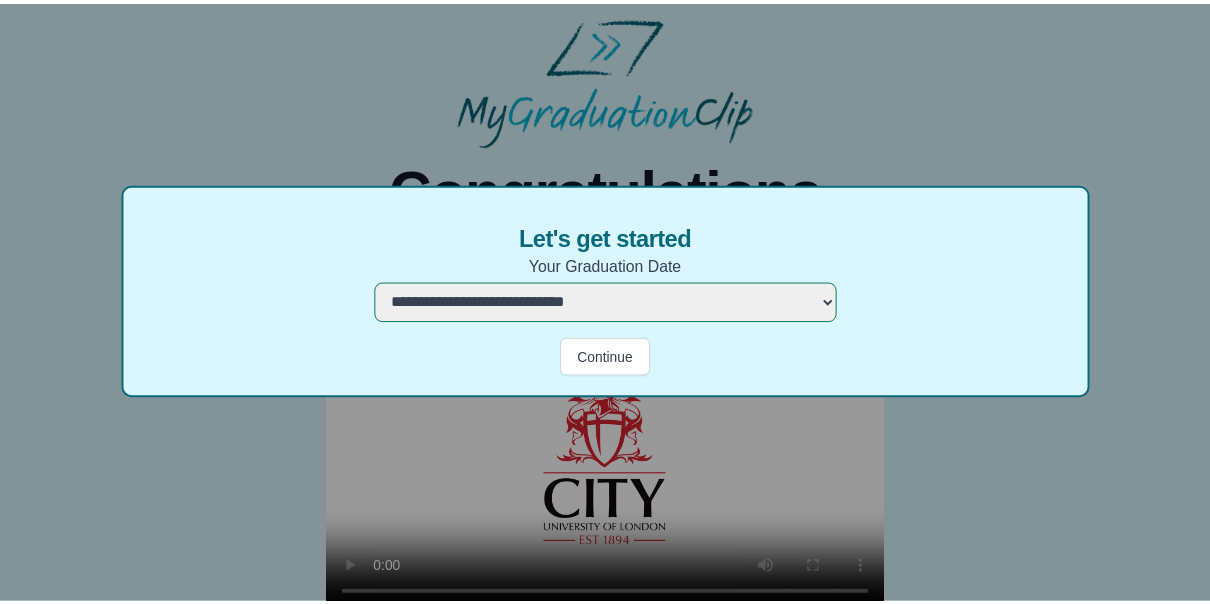 scroll, scrollTop: 0, scrollLeft: 0, axis: both 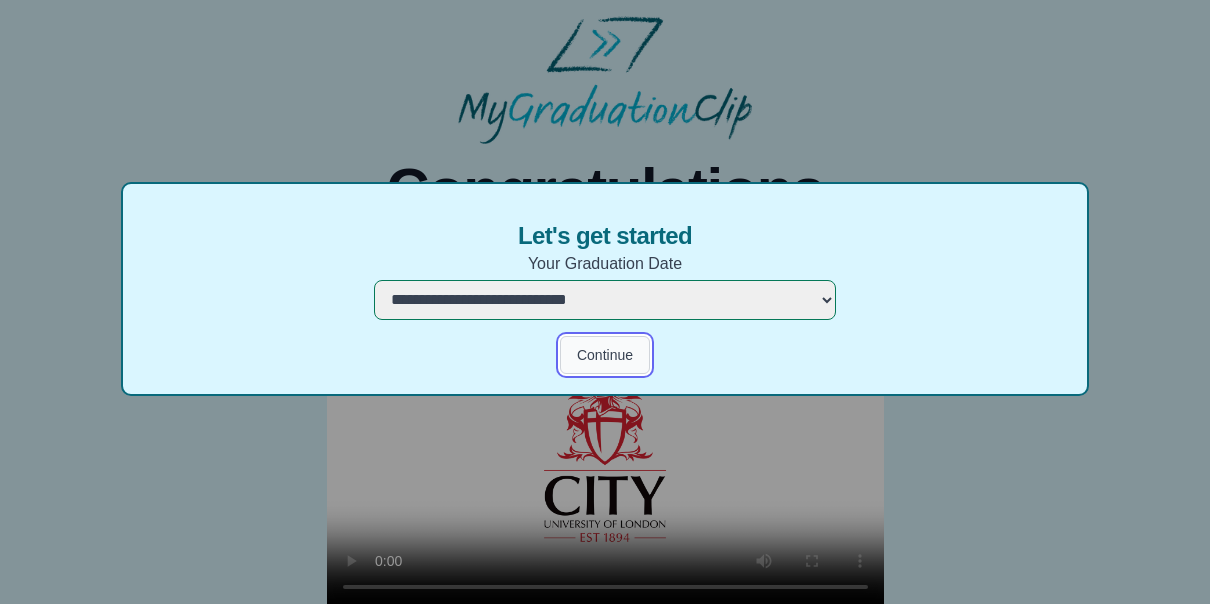 click on "Continue" at bounding box center (605, 355) 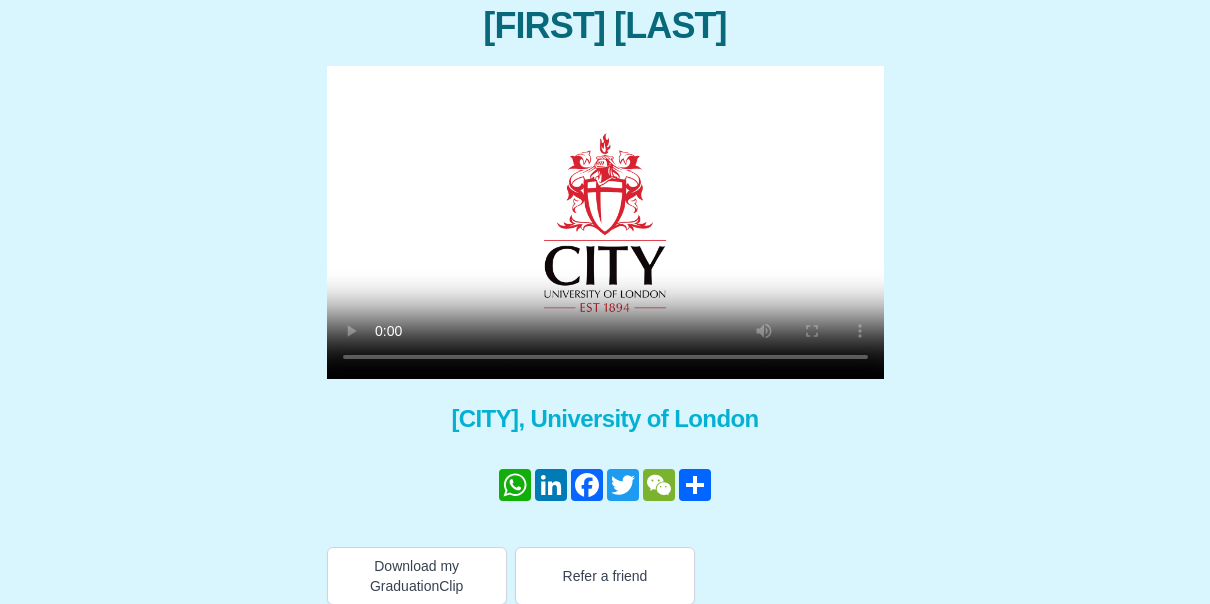 scroll, scrollTop: 246, scrollLeft: 0, axis: vertical 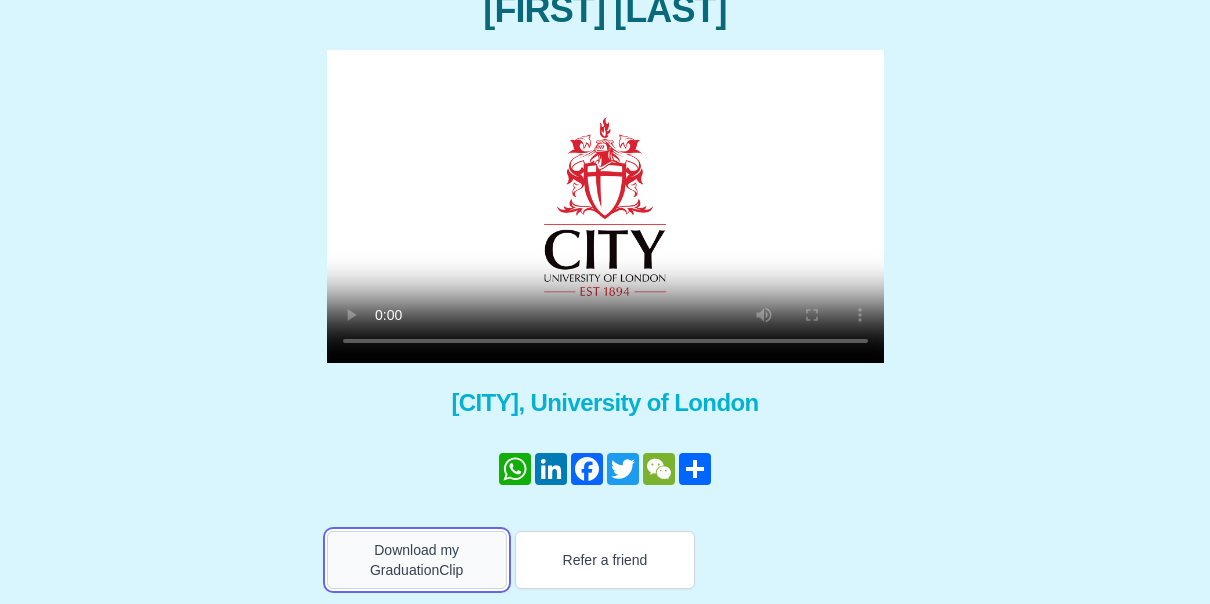 click on "Download my GraduationClip" at bounding box center [417, 560] 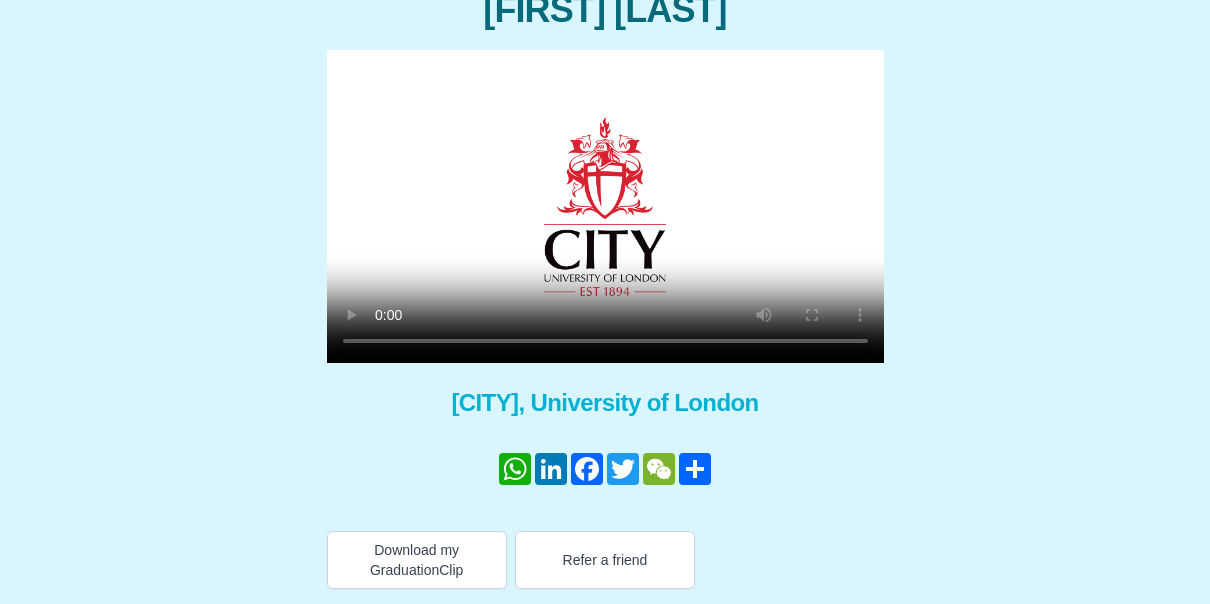 click at bounding box center [605, 206] 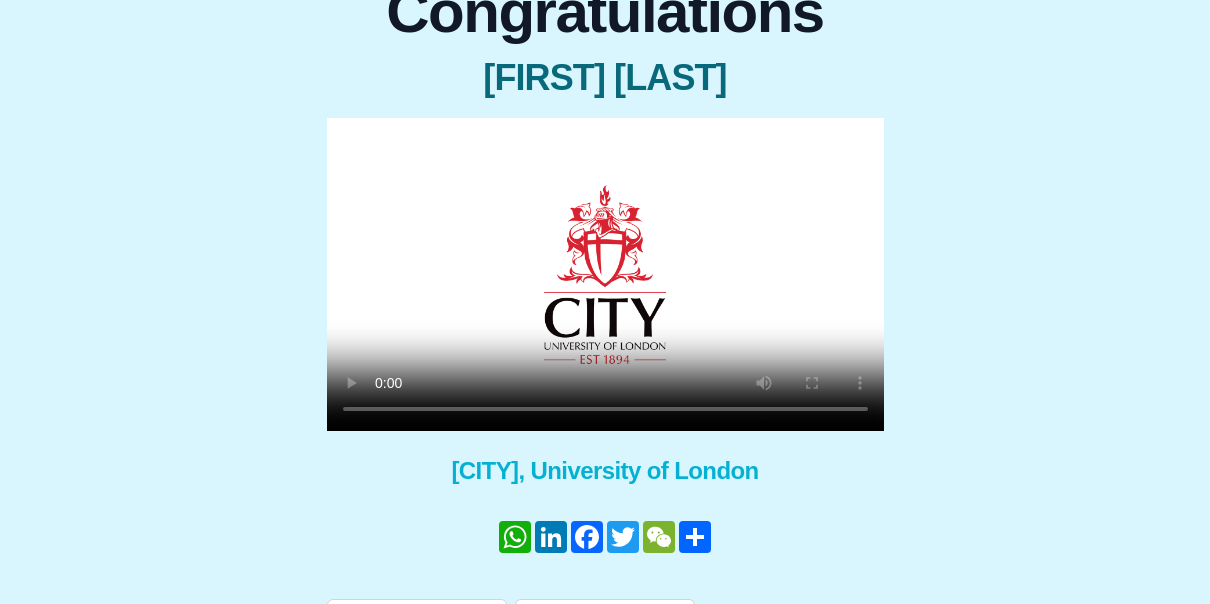 scroll, scrollTop: 146, scrollLeft: 0, axis: vertical 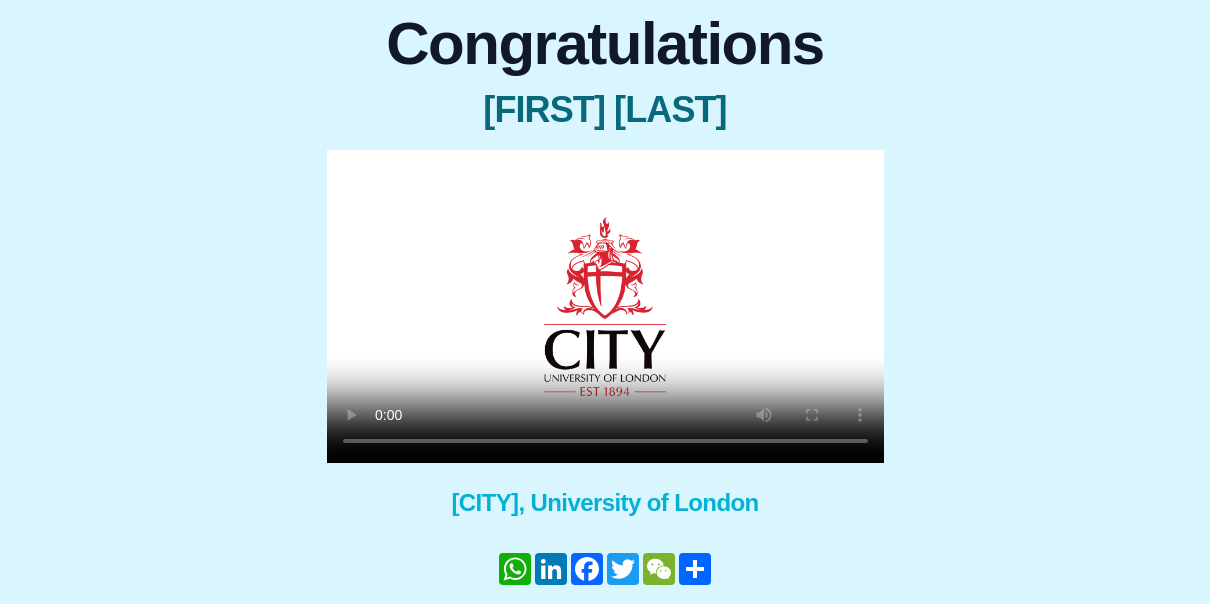 type 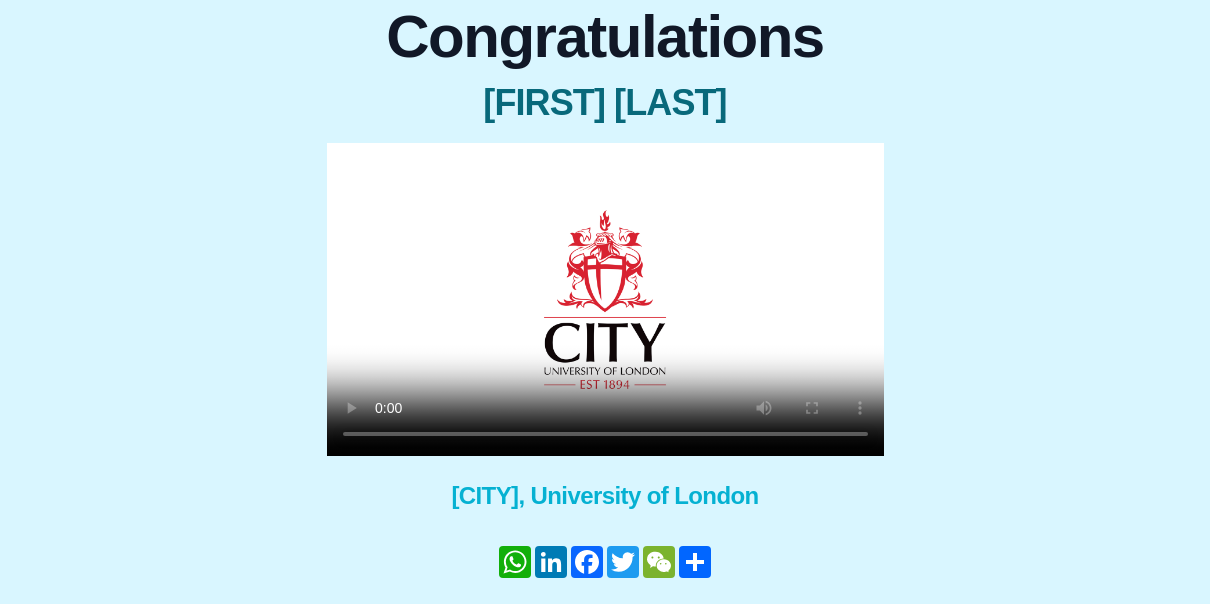 scroll, scrollTop: 246, scrollLeft: 0, axis: vertical 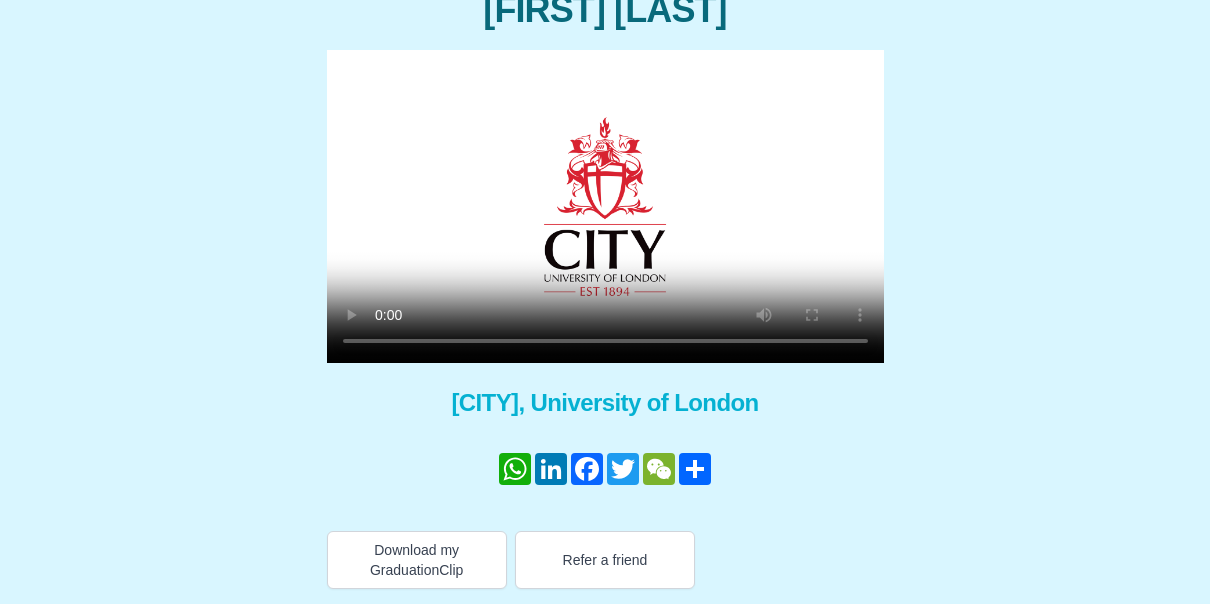 click on "Congratulations Safia Hossain Khanam × Share your GraduationClip now! WhatsApp LinkedIn Facebook Twitter WeChat Share × Why not also get the Full Length Graduation film? Get the full ceremony film! City St George's, University of London WhatsApp LinkedIn Facebook Twitter WeChat Share  Download my GraduationClip   Refer a friend" at bounding box center (605, 243) 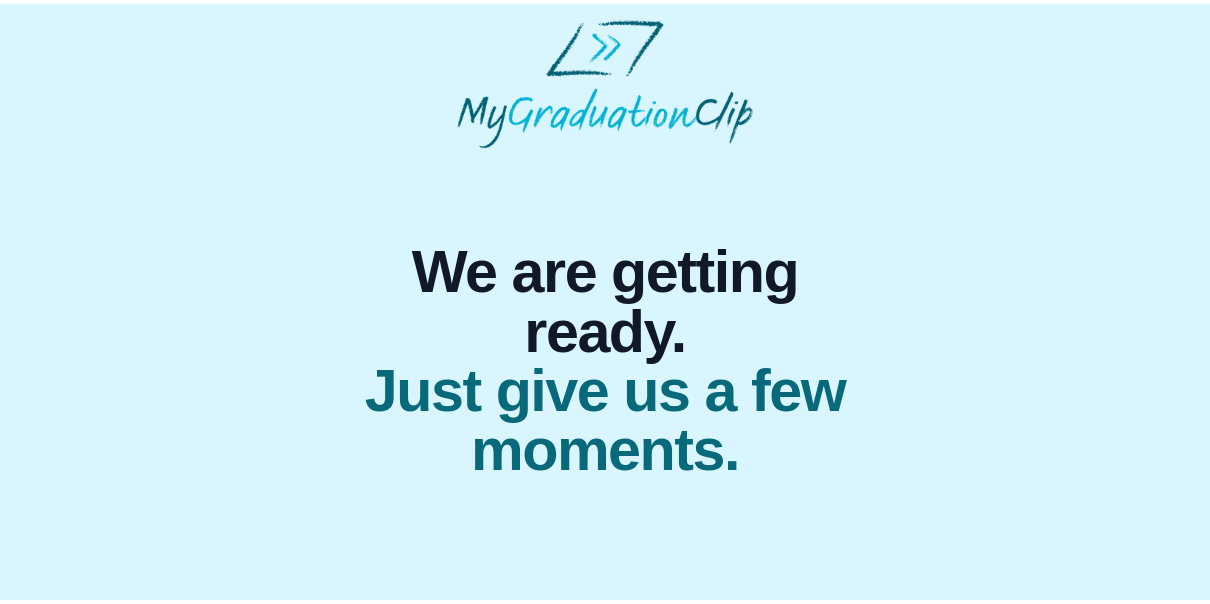 scroll, scrollTop: 0, scrollLeft: 0, axis: both 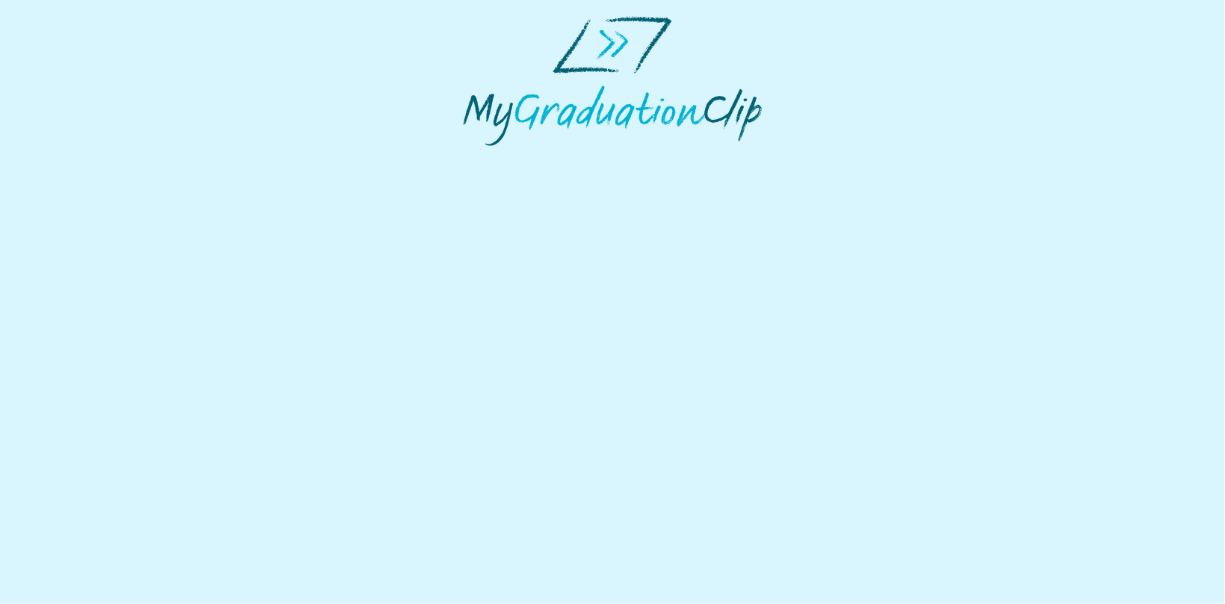 select on "**********" 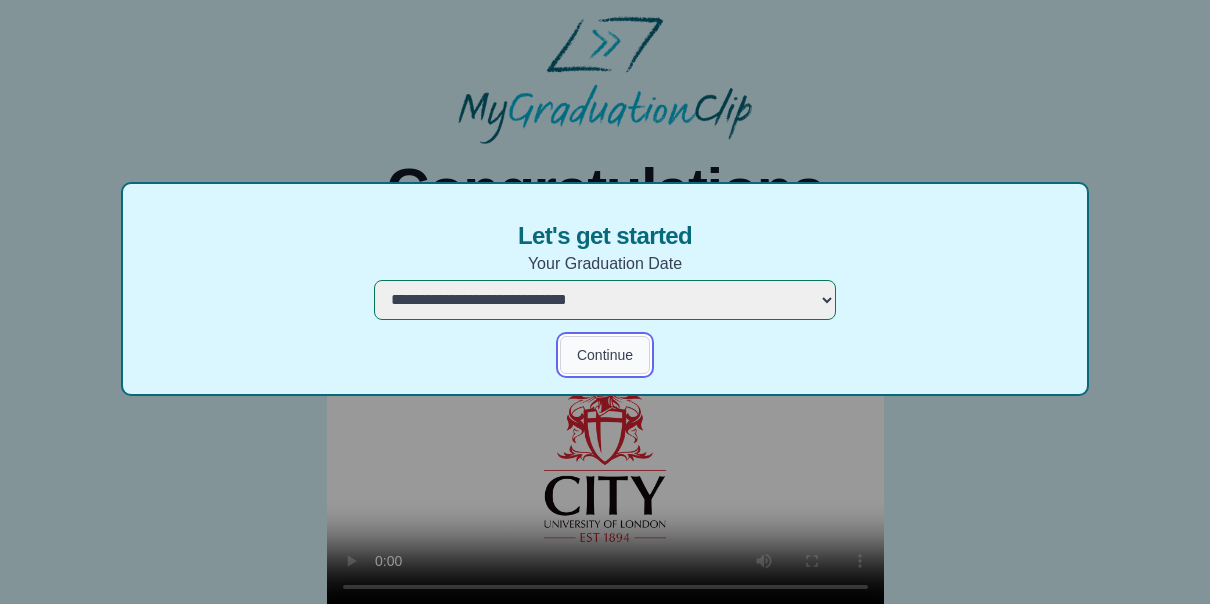 click on "Continue" at bounding box center (605, 355) 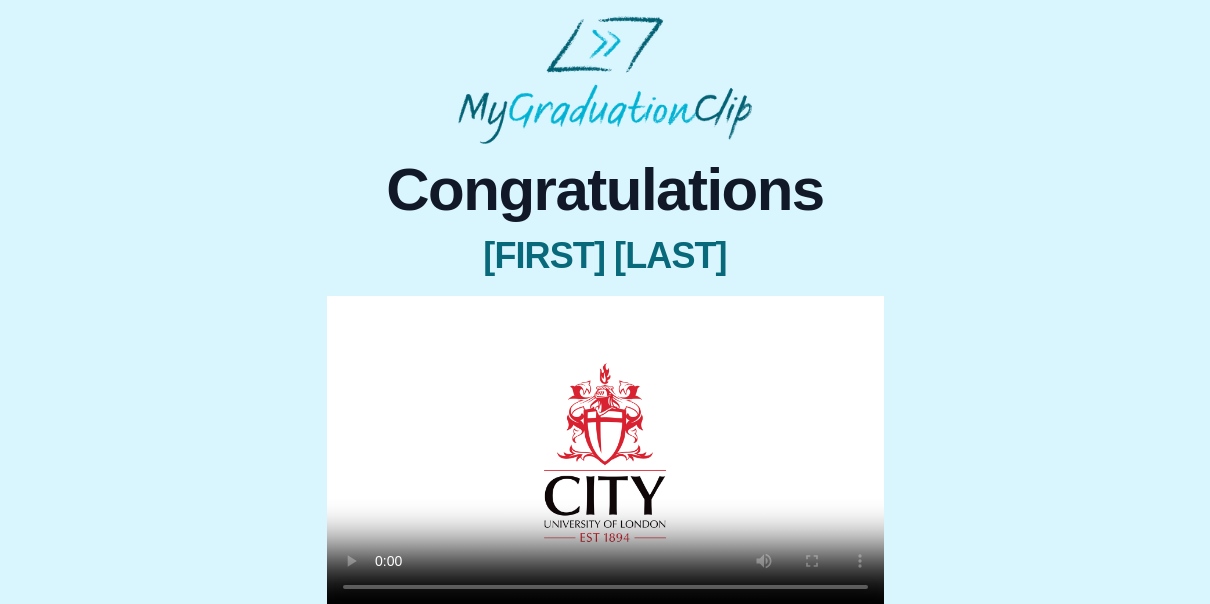 scroll, scrollTop: 200, scrollLeft: 0, axis: vertical 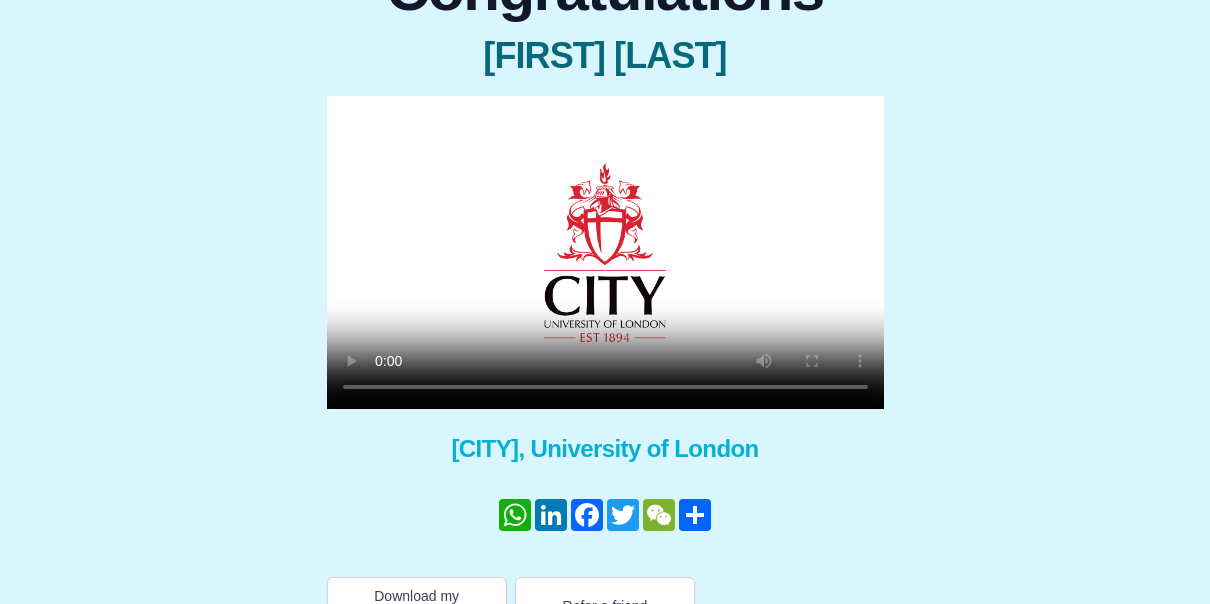 type 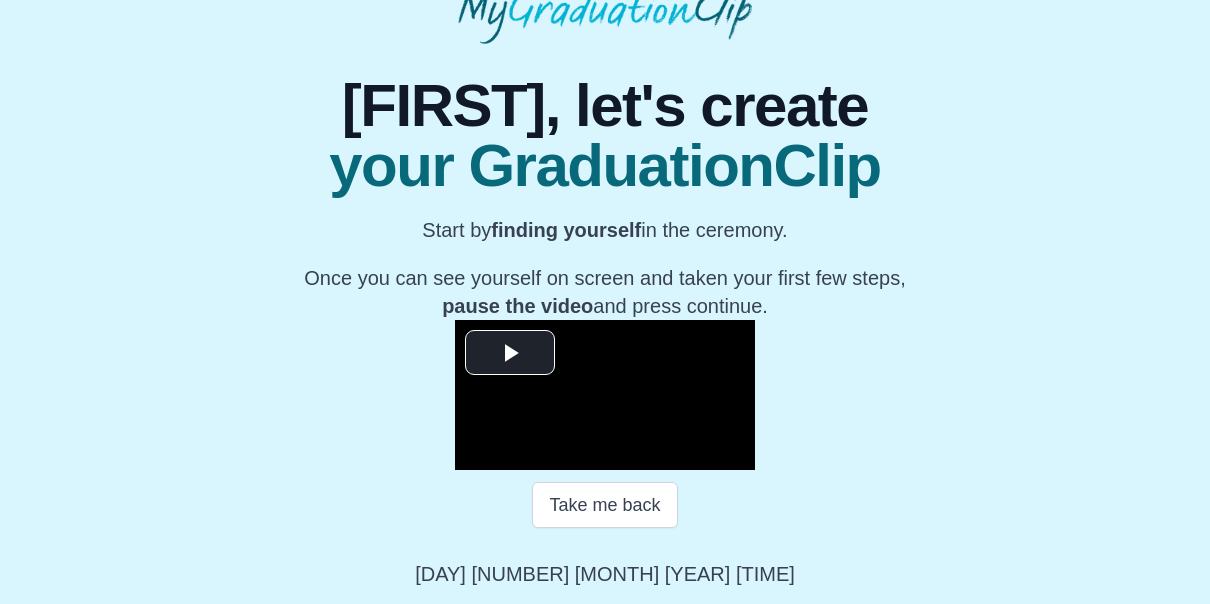 scroll, scrollTop: 159, scrollLeft: 0, axis: vertical 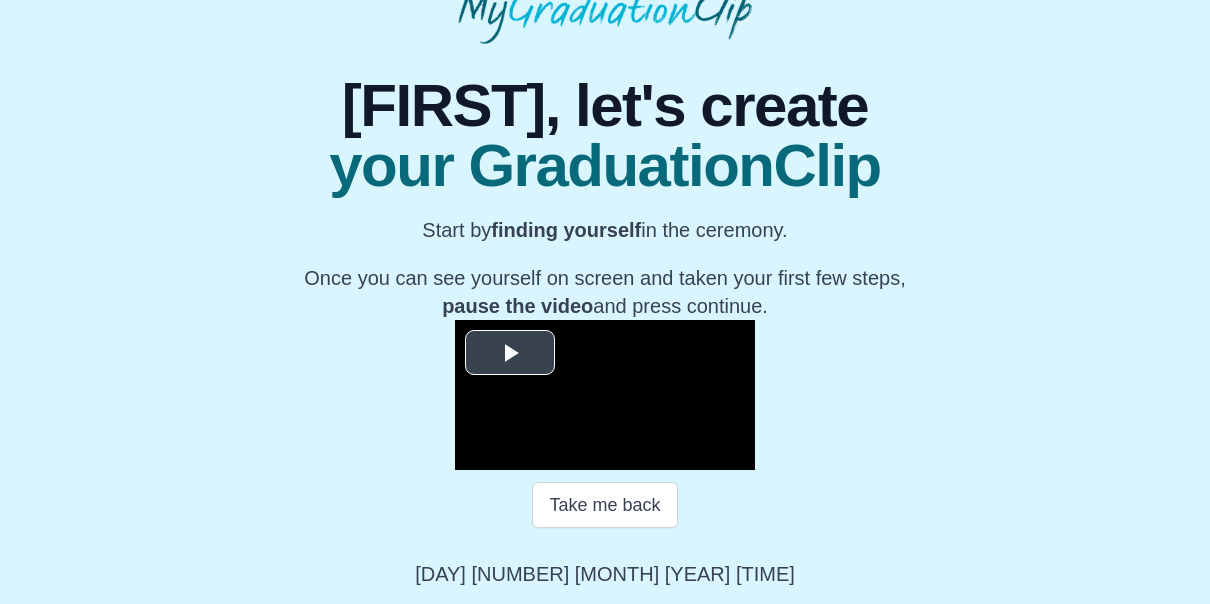 click at bounding box center [510, 353] 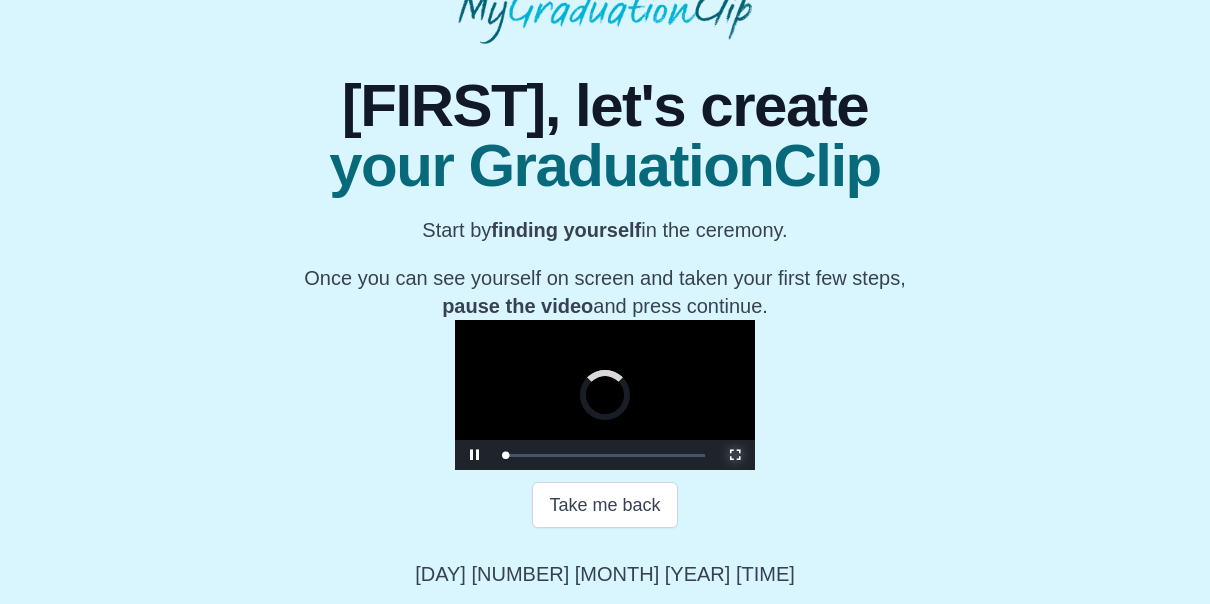 drag, startPoint x: 731, startPoint y: 453, endPoint x: 782, endPoint y: 525, distance: 88.23265 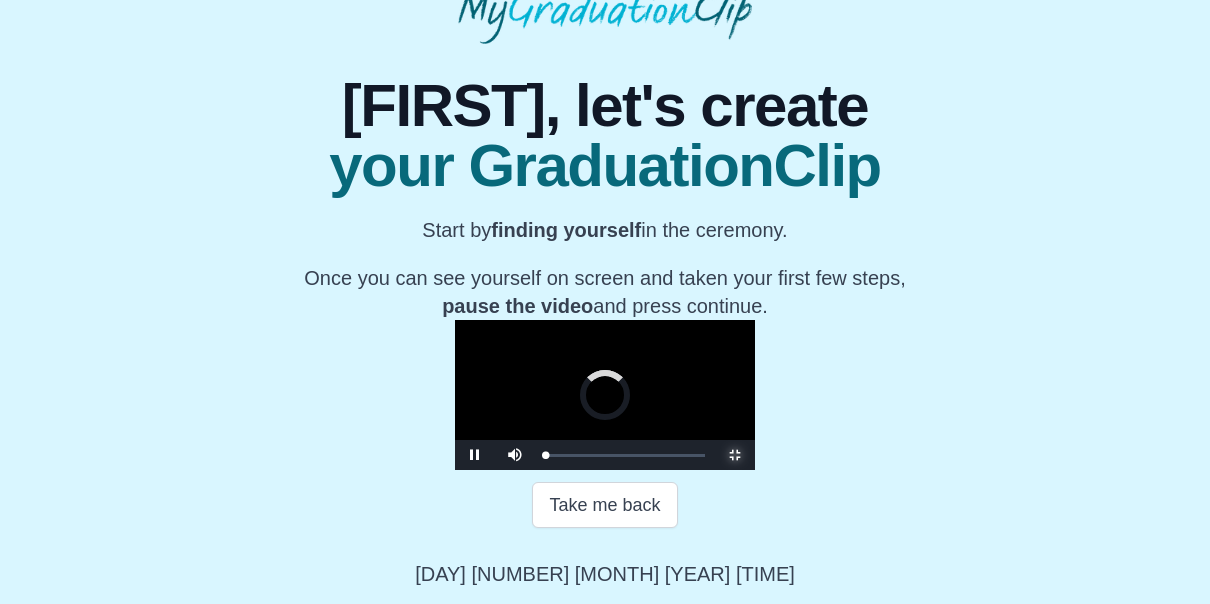 scroll, scrollTop: 0, scrollLeft: 0, axis: both 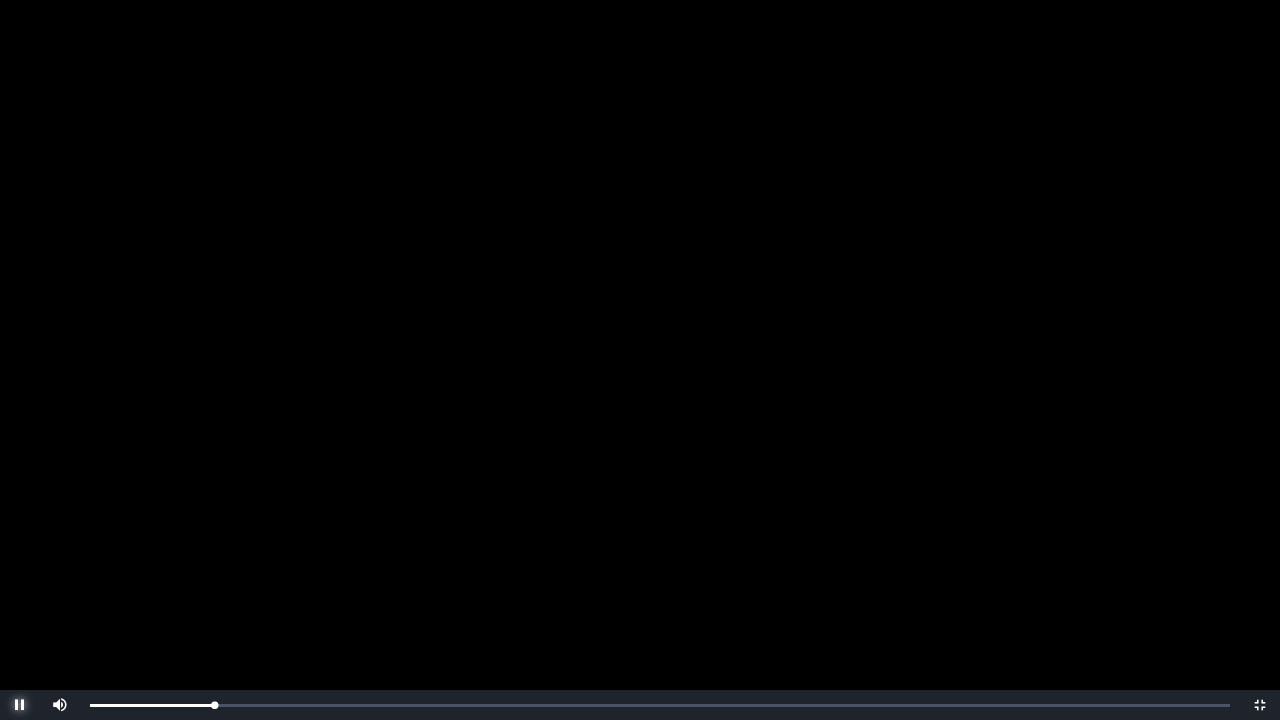 click at bounding box center (20, 705) 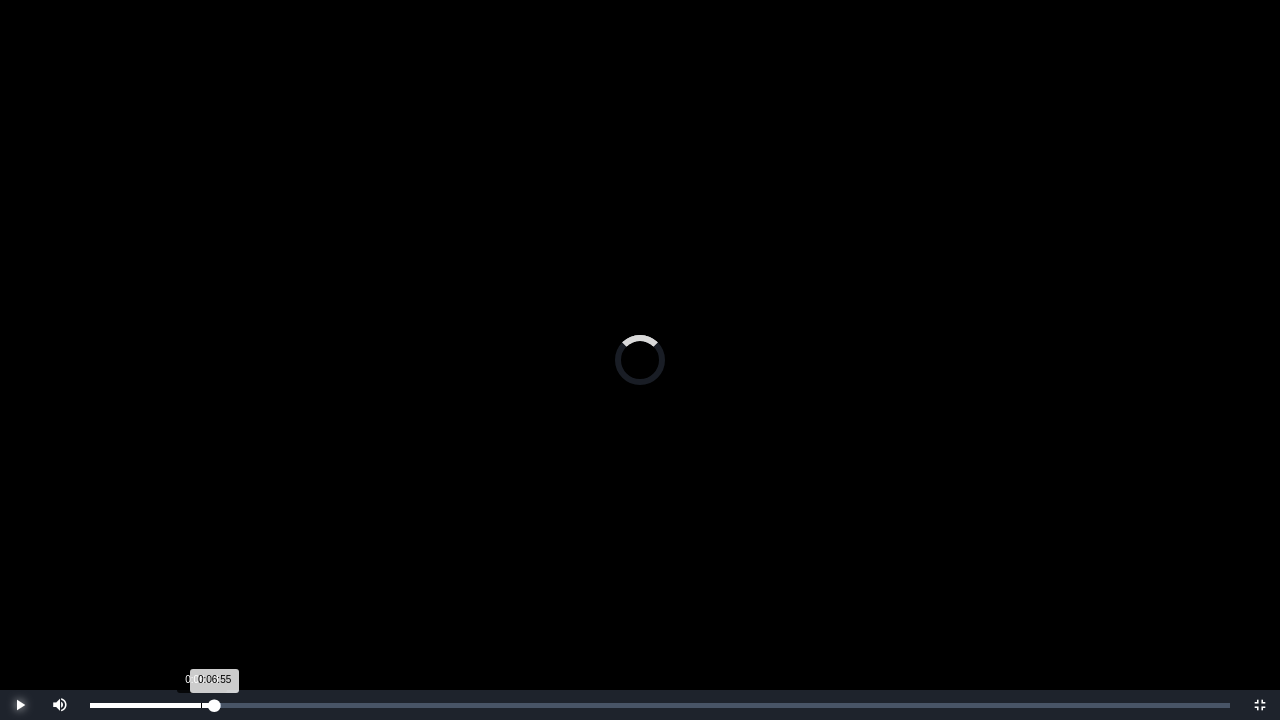 click on "0:06:55 Progress : 0%" at bounding box center [152, 705] 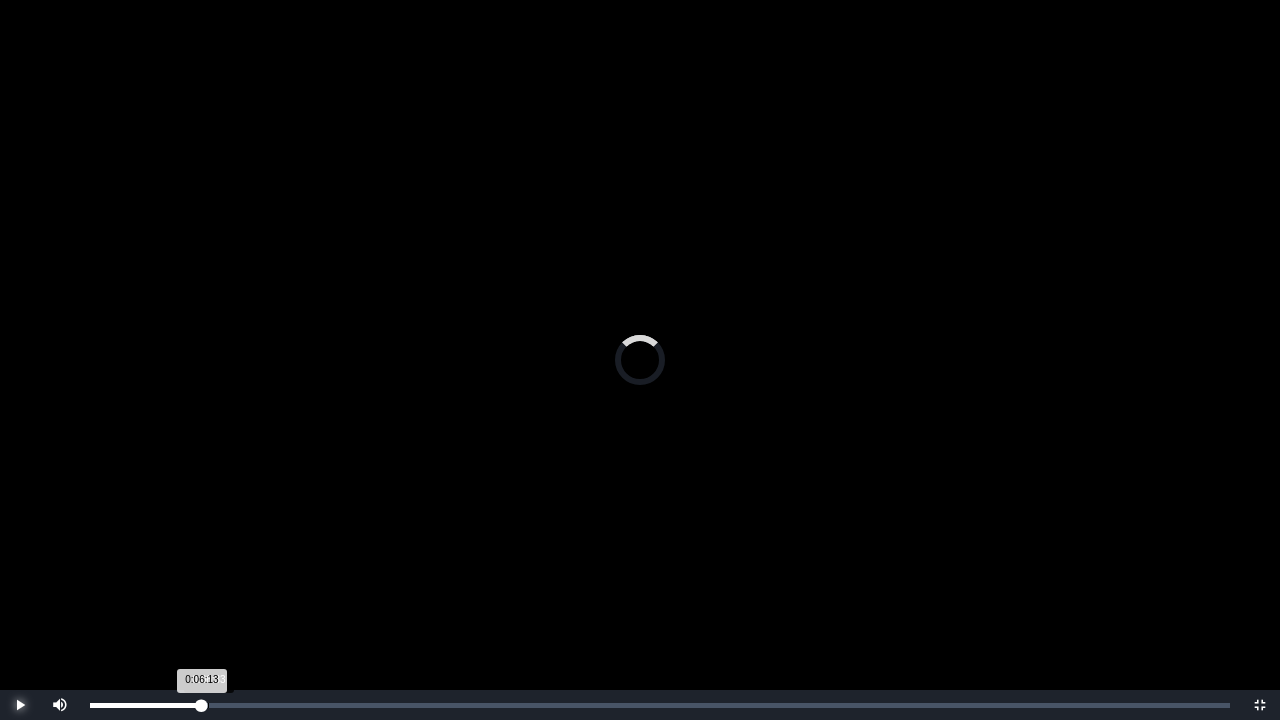 click on "0:06:13 Progress : 0%" at bounding box center [146, 705] 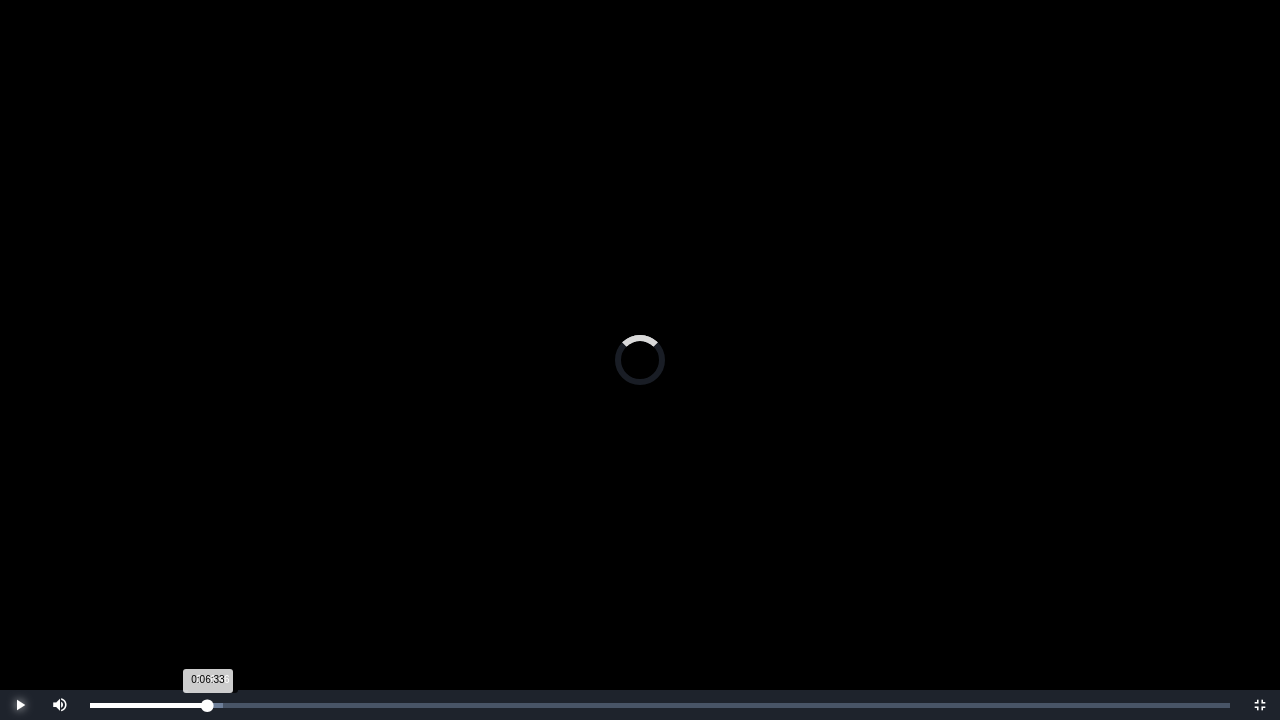 click on "0:06:33 Progress : 0%" at bounding box center [149, 705] 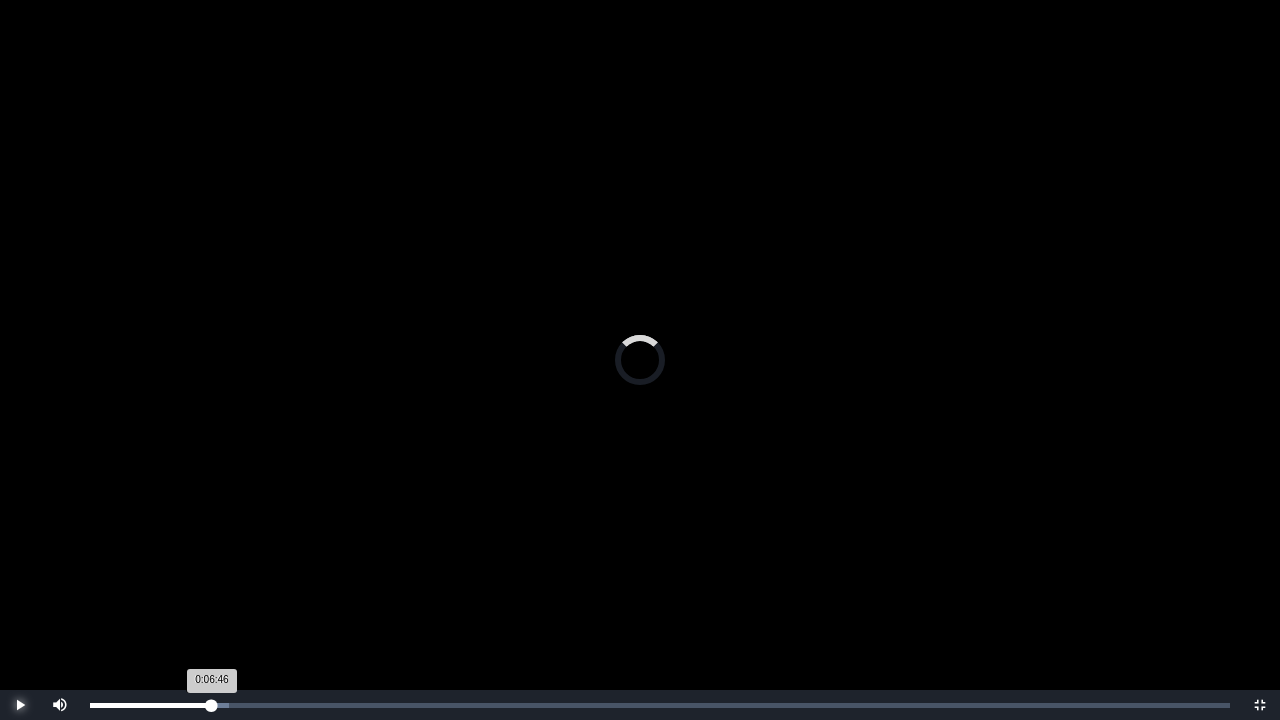 click on "0:06:46 Progress : 0%" at bounding box center [151, 705] 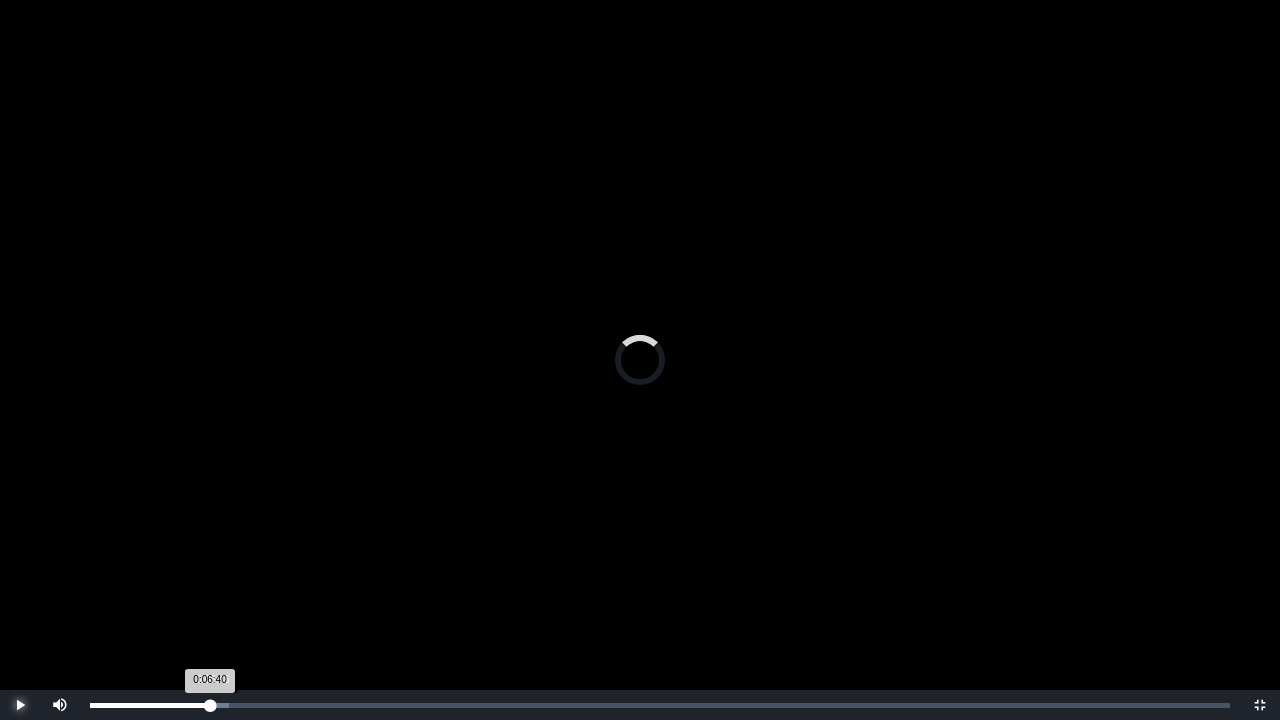 click on "0:06:40 Progress : 0%" at bounding box center (150, 705) 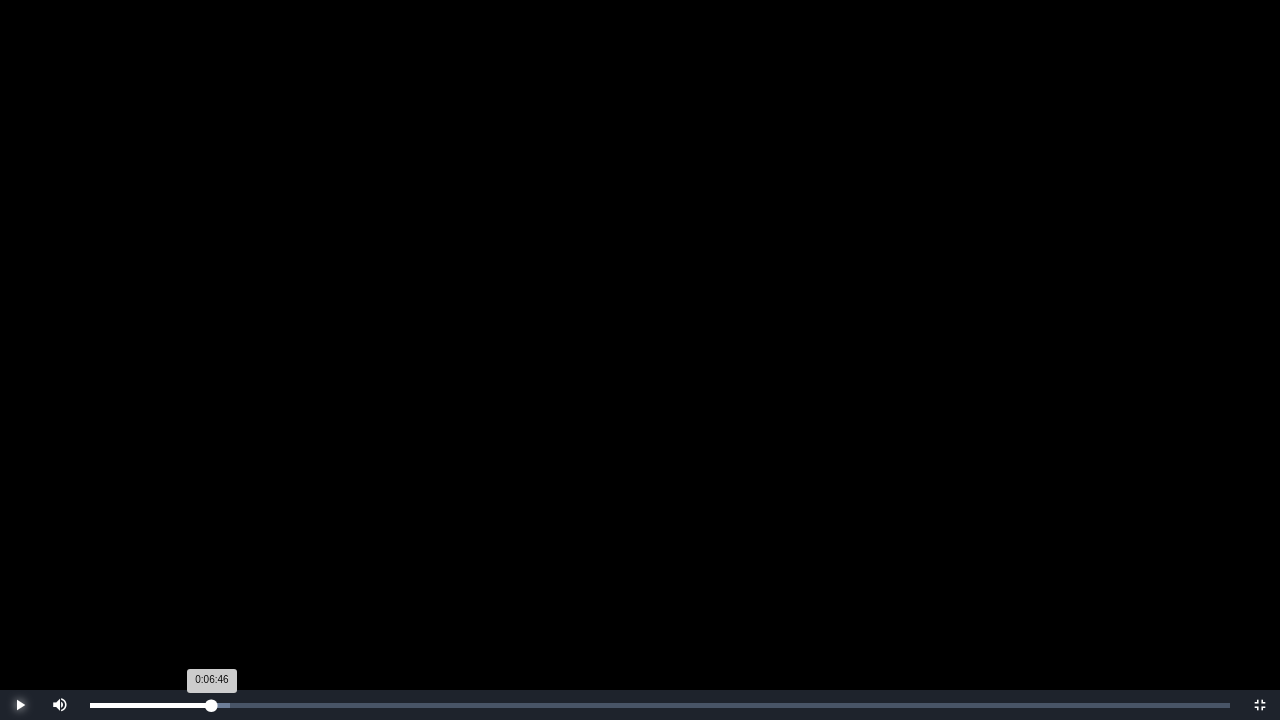 click on "0:06:46 Progress : 0%" at bounding box center (151, 705) 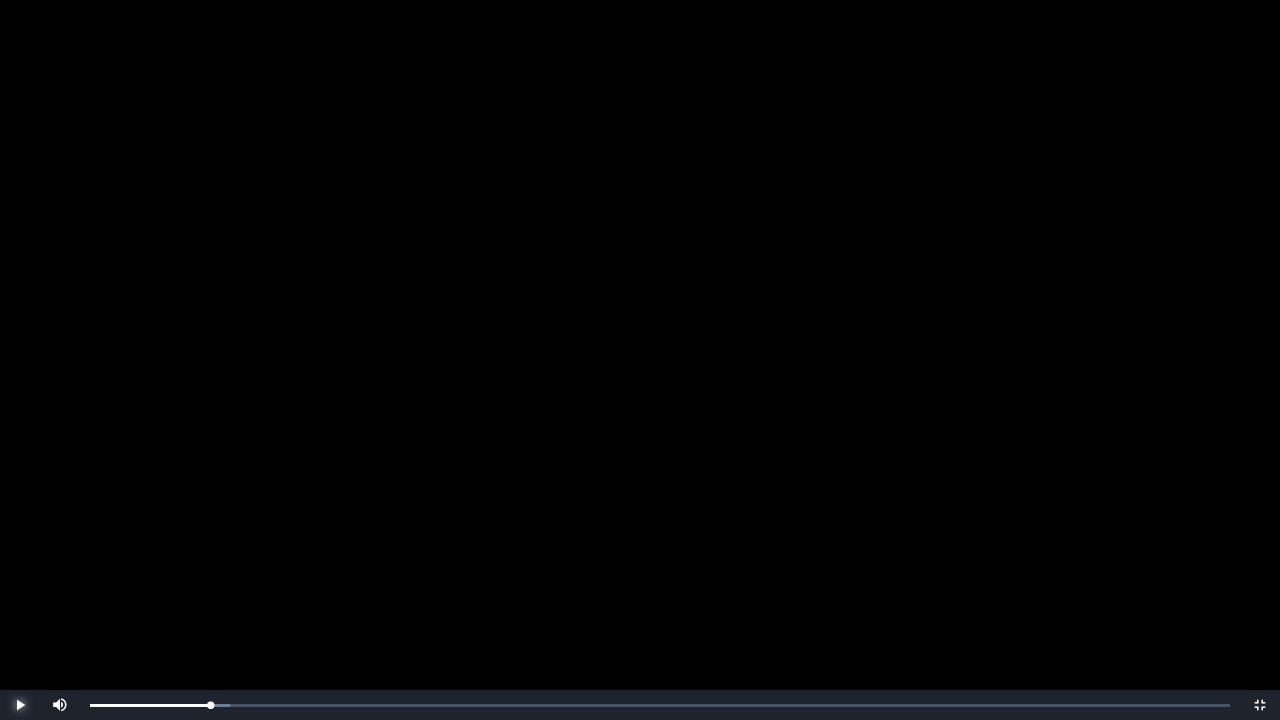 click at bounding box center [20, 705] 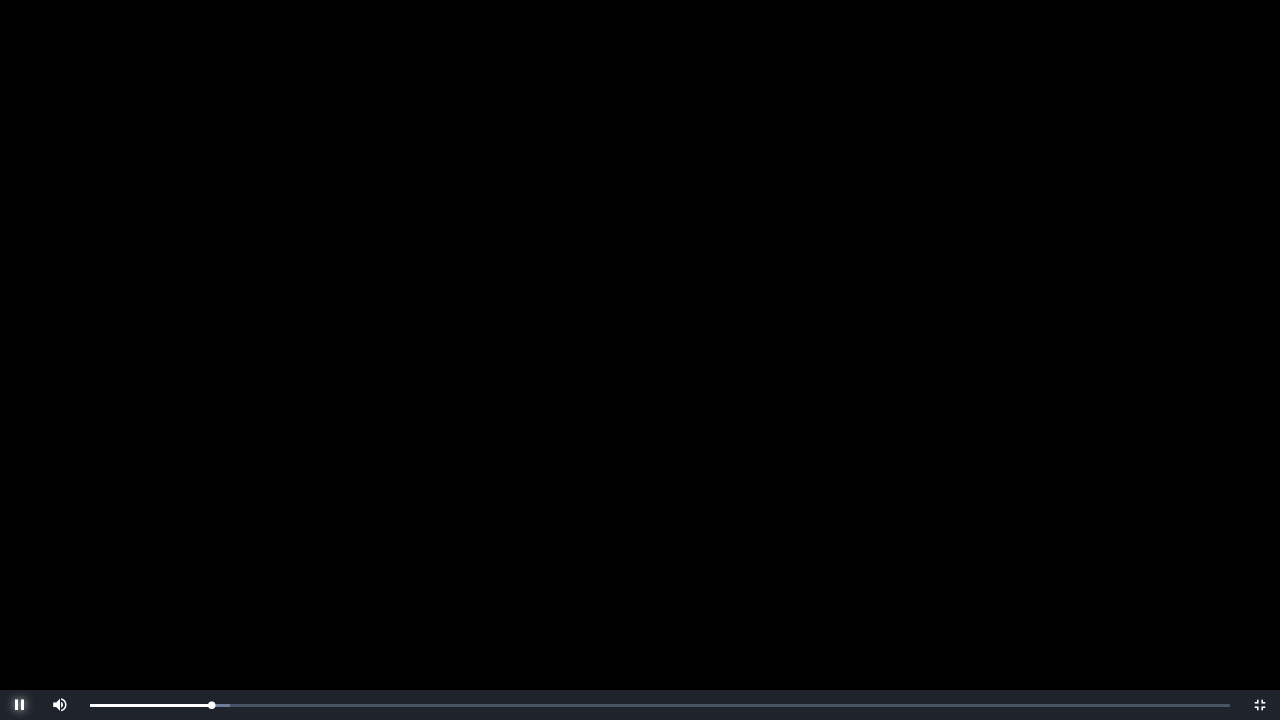 click at bounding box center (20, 705) 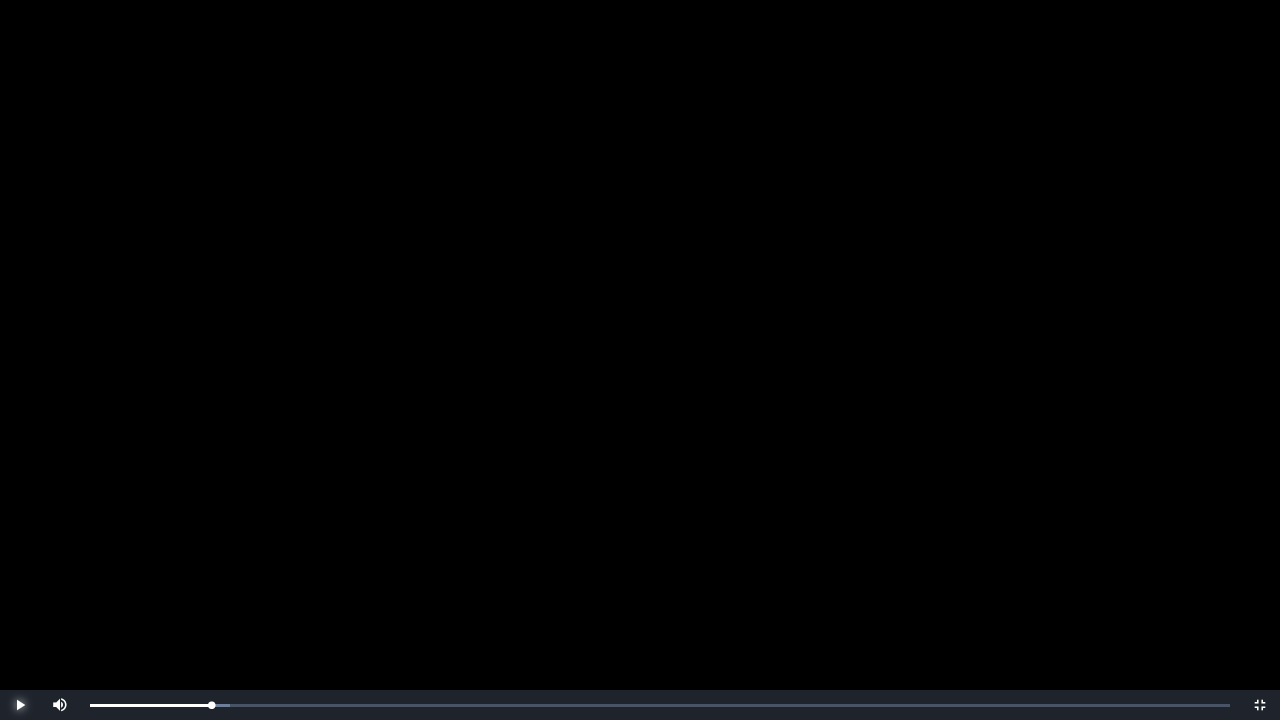 click at bounding box center (20, 705) 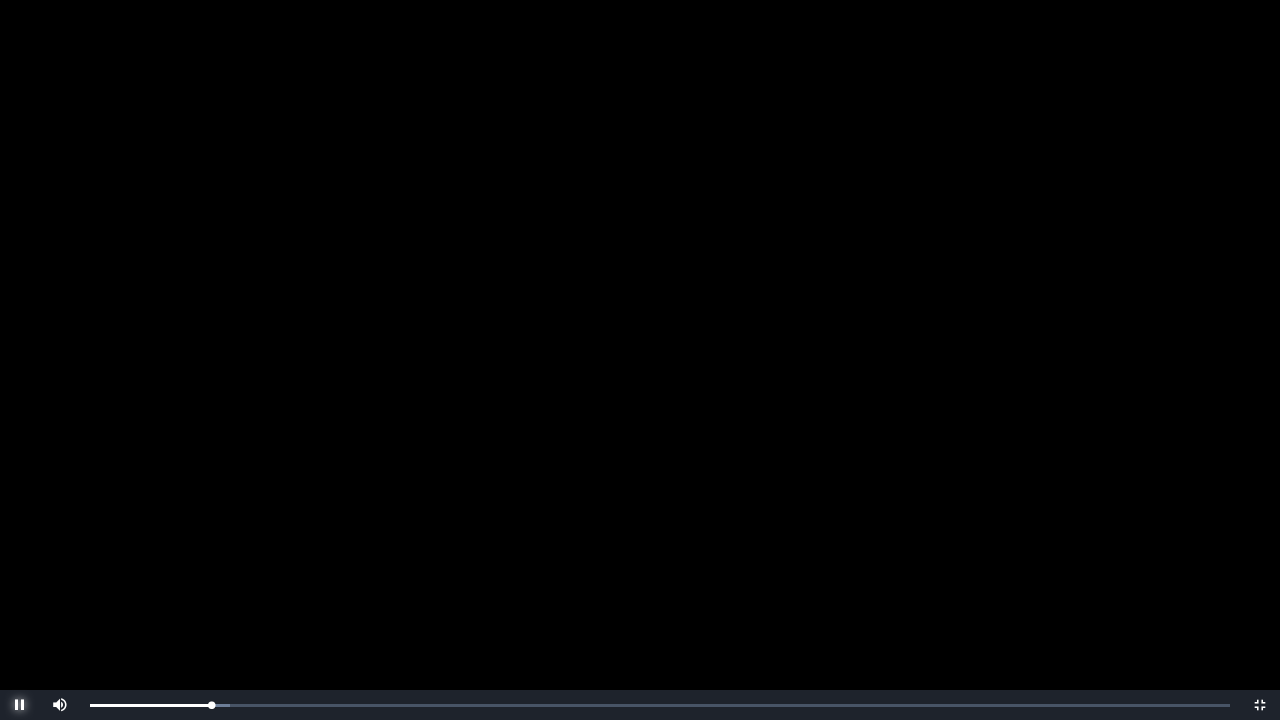 click at bounding box center [20, 705] 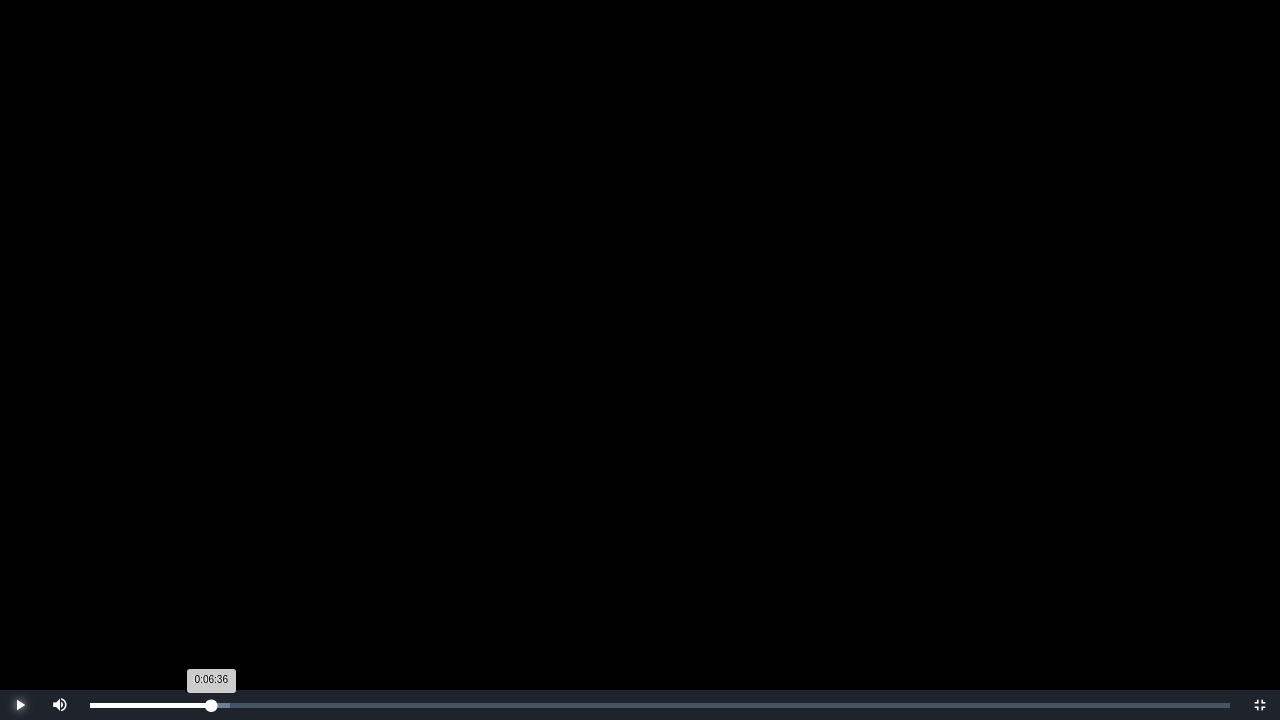 click on "0:06:36 Progress : 0%" at bounding box center [150, 705] 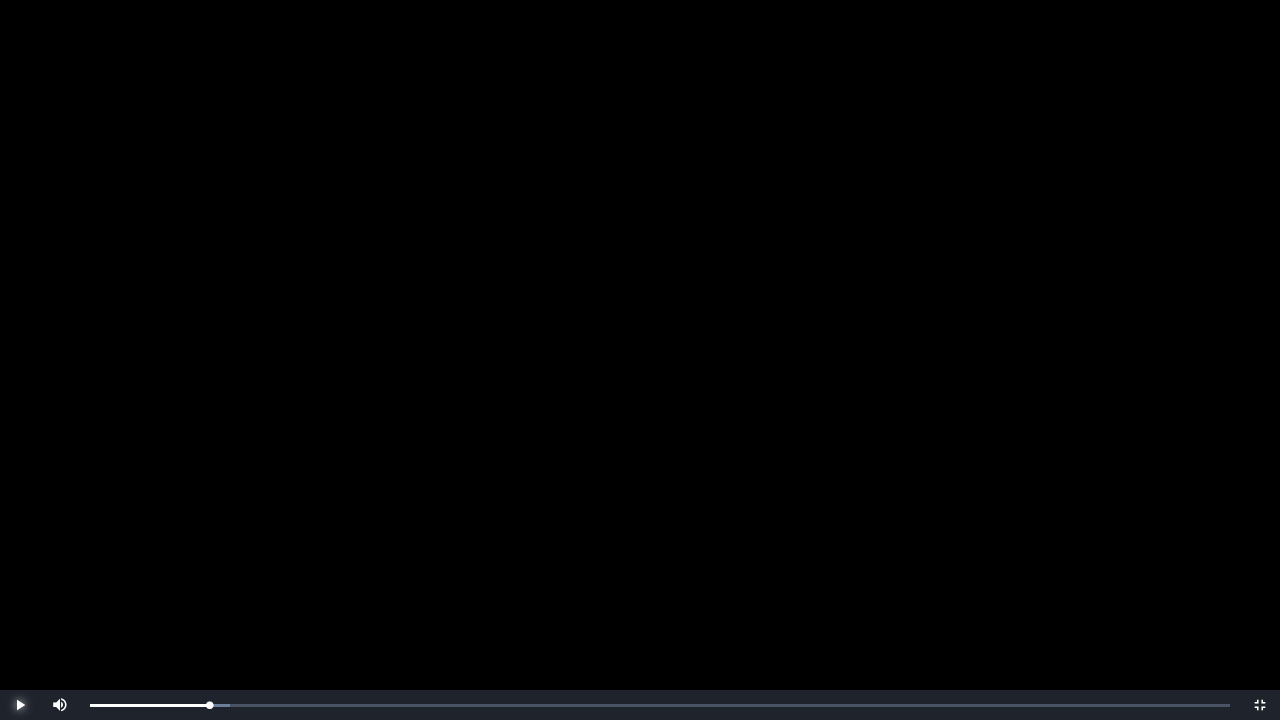 click at bounding box center [20, 705] 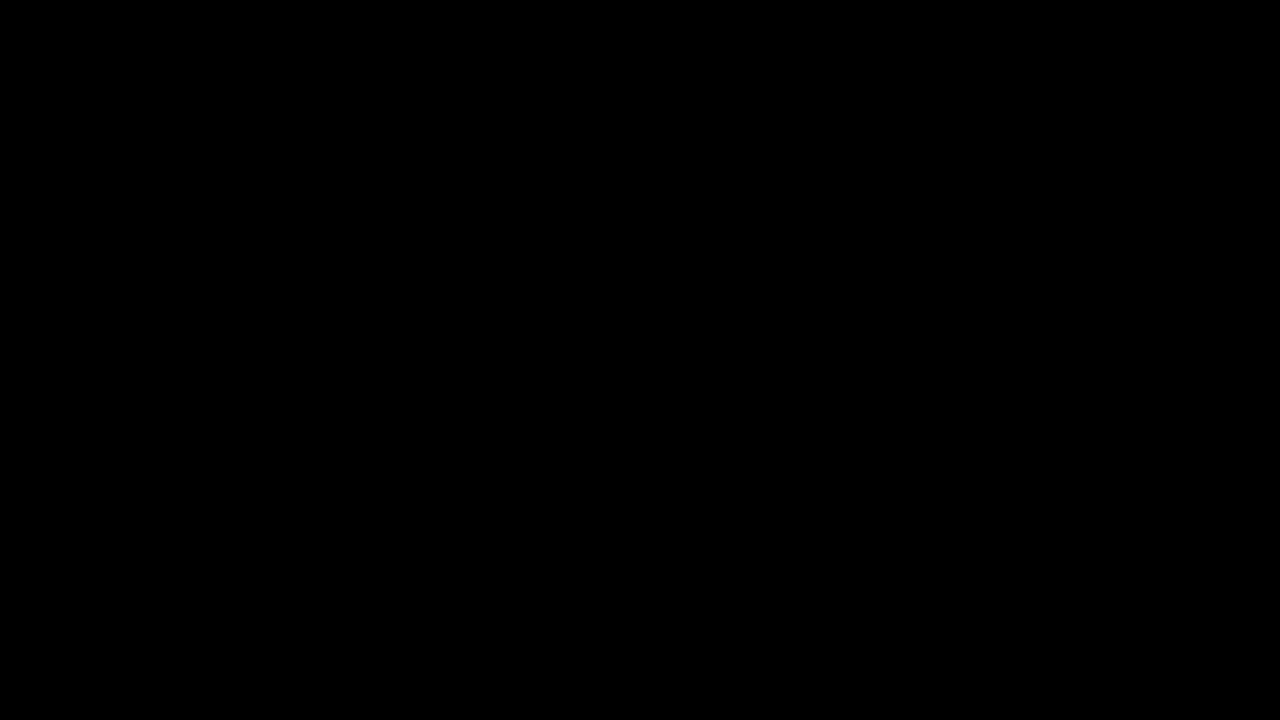 click at bounding box center (20, 705) 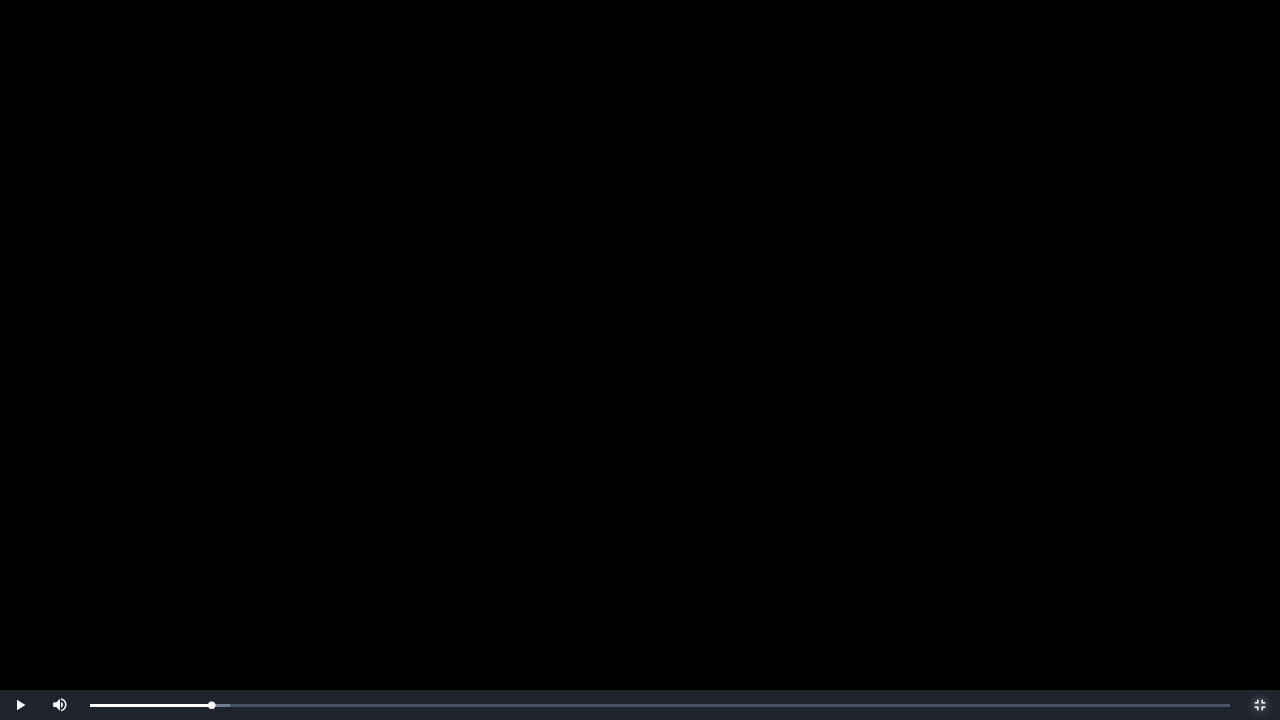 click at bounding box center (1260, 705) 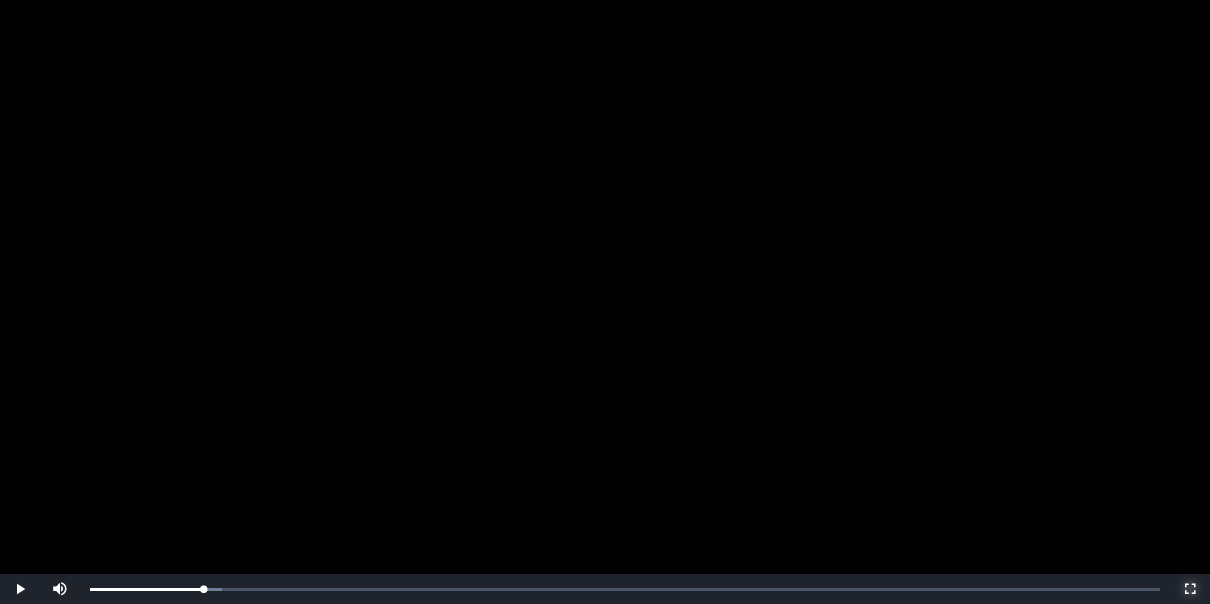 scroll, scrollTop: 400, scrollLeft: 0, axis: vertical 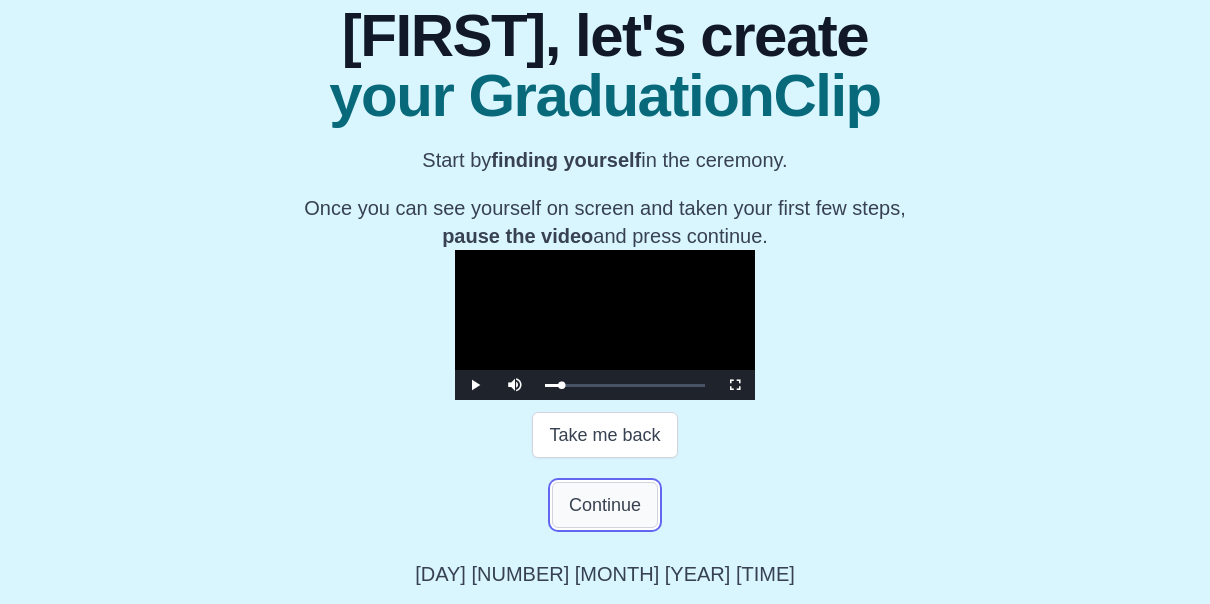 click on "Continue" at bounding box center [605, 505] 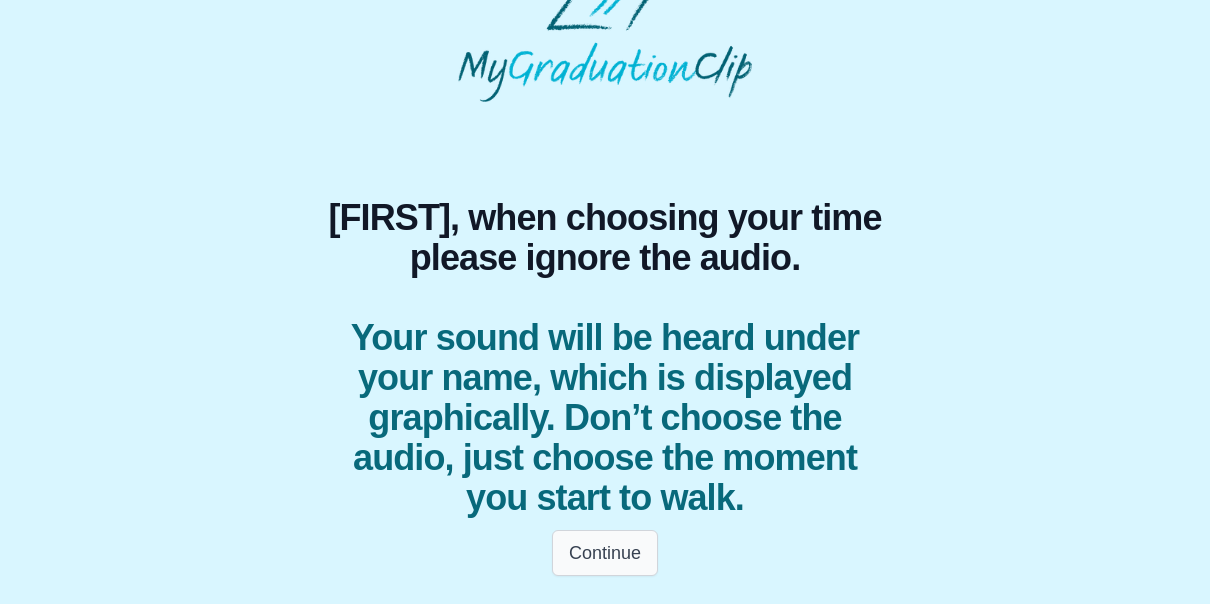 scroll, scrollTop: 81, scrollLeft: 0, axis: vertical 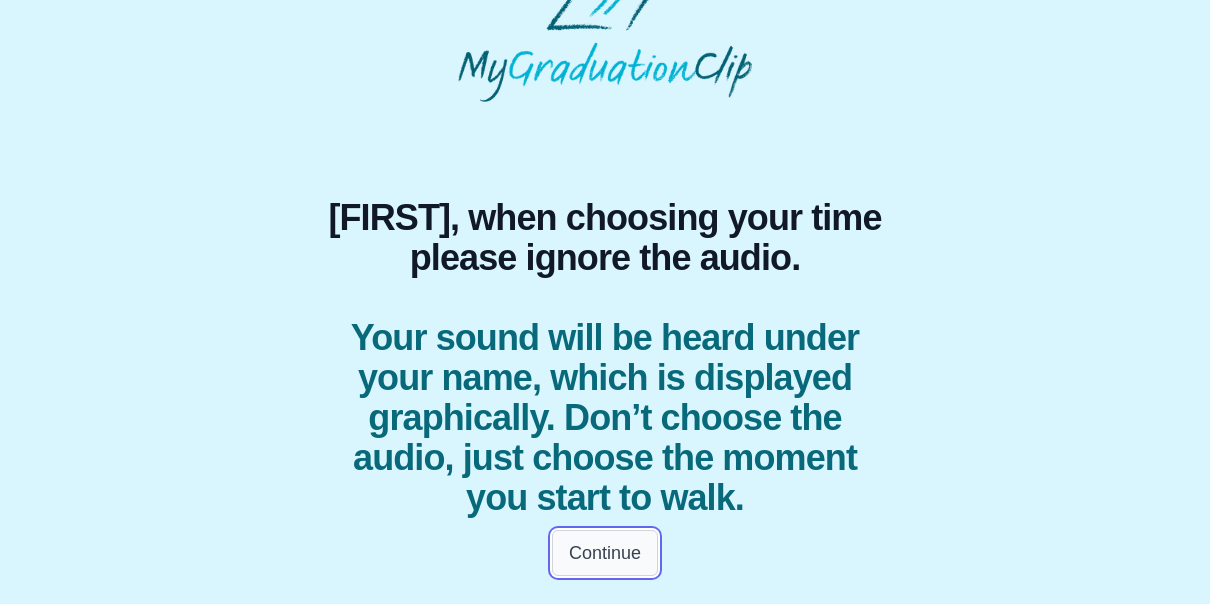click on "Continue" at bounding box center [605, 553] 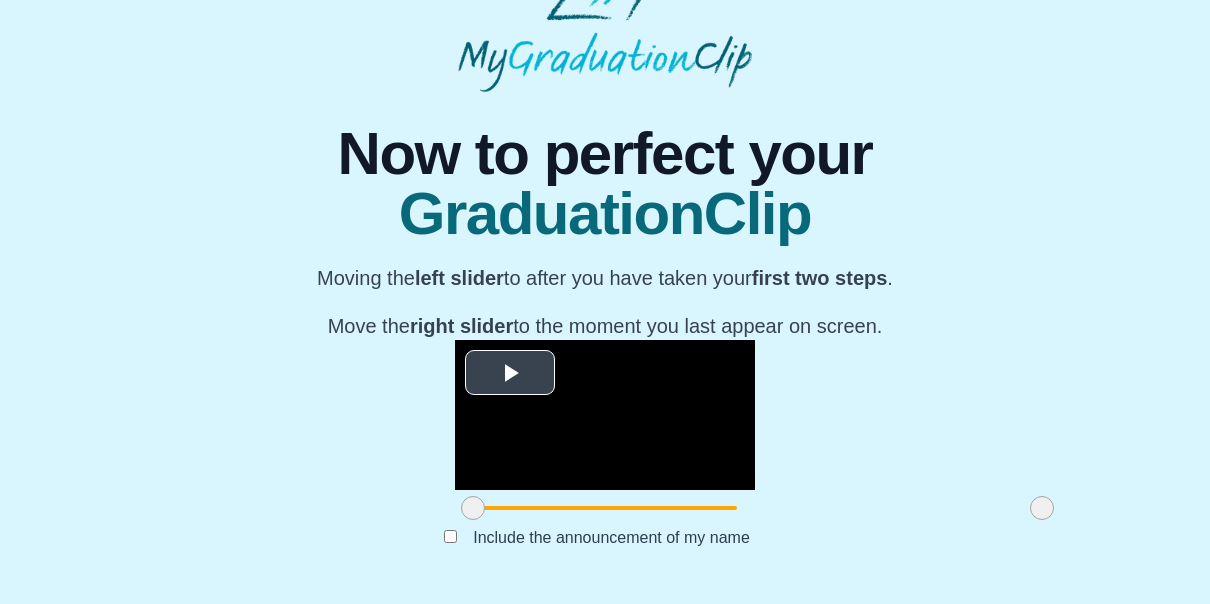 scroll, scrollTop: 302, scrollLeft: 0, axis: vertical 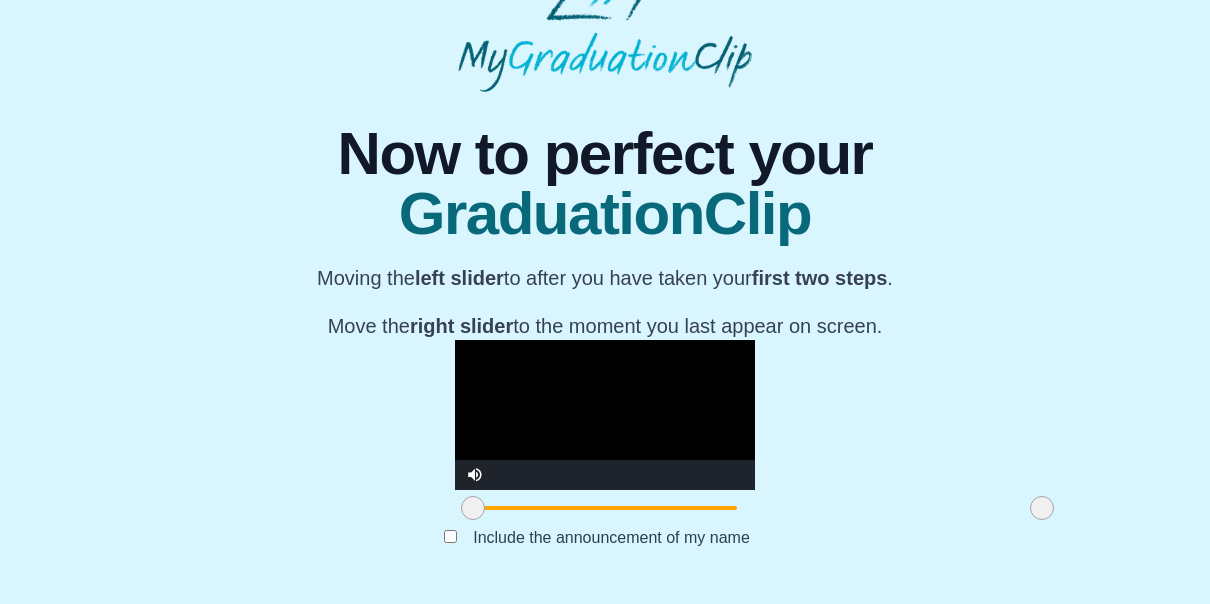 click at bounding box center (605, 415) 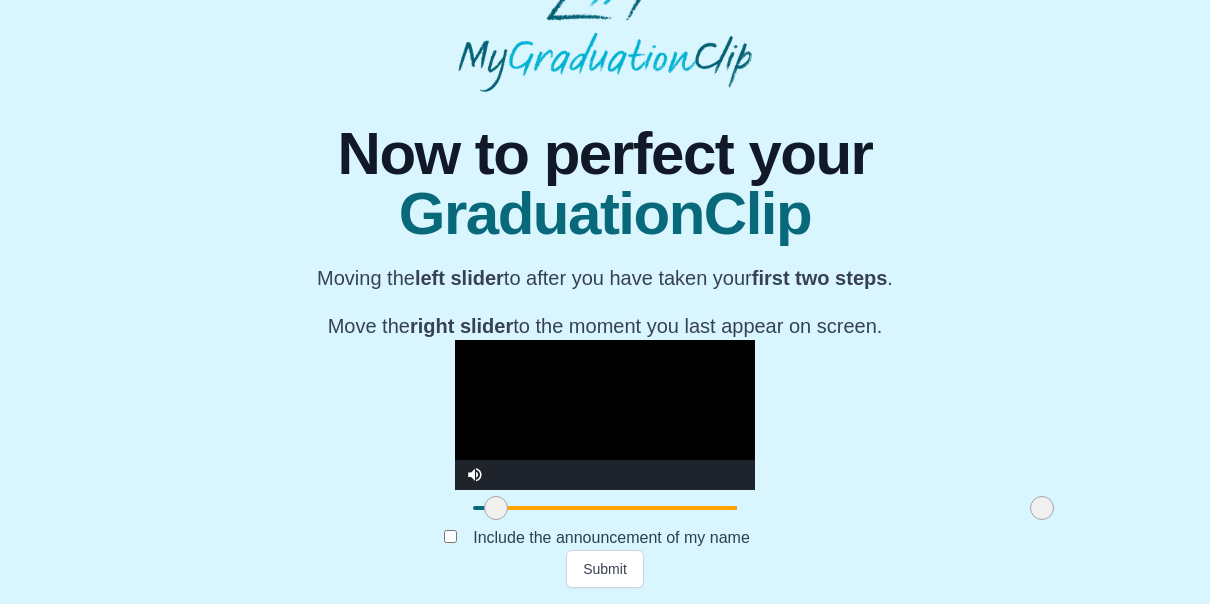 drag, startPoint x: 321, startPoint y: 510, endPoint x: 344, endPoint y: 510, distance: 23 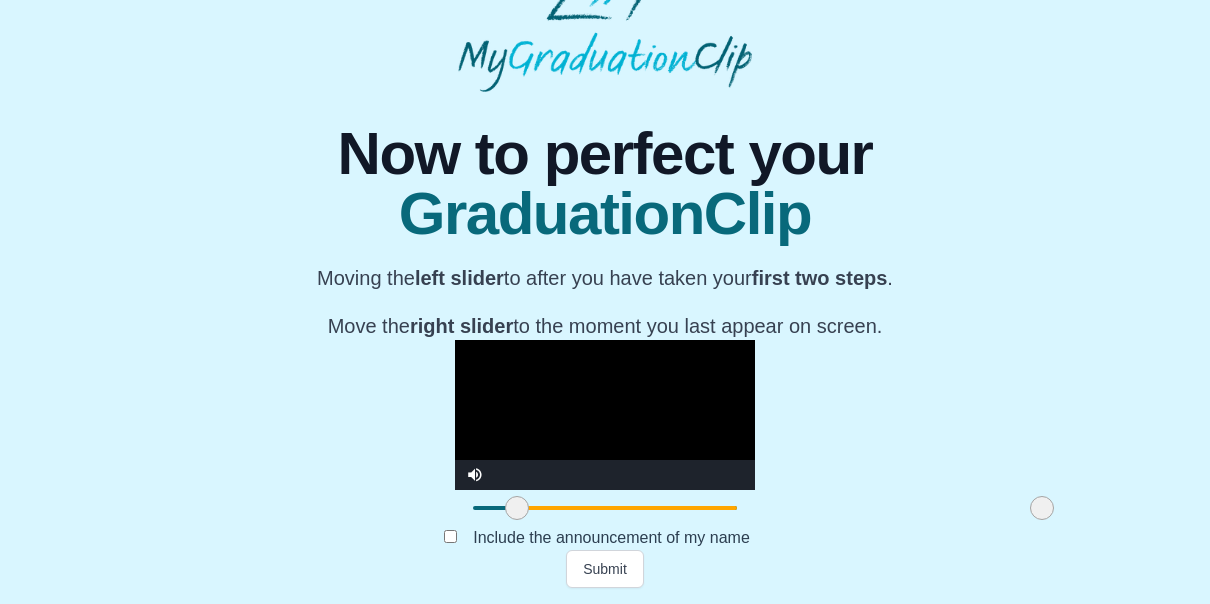 drag, startPoint x: 344, startPoint y: 510, endPoint x: 365, endPoint y: 508, distance: 21.095022 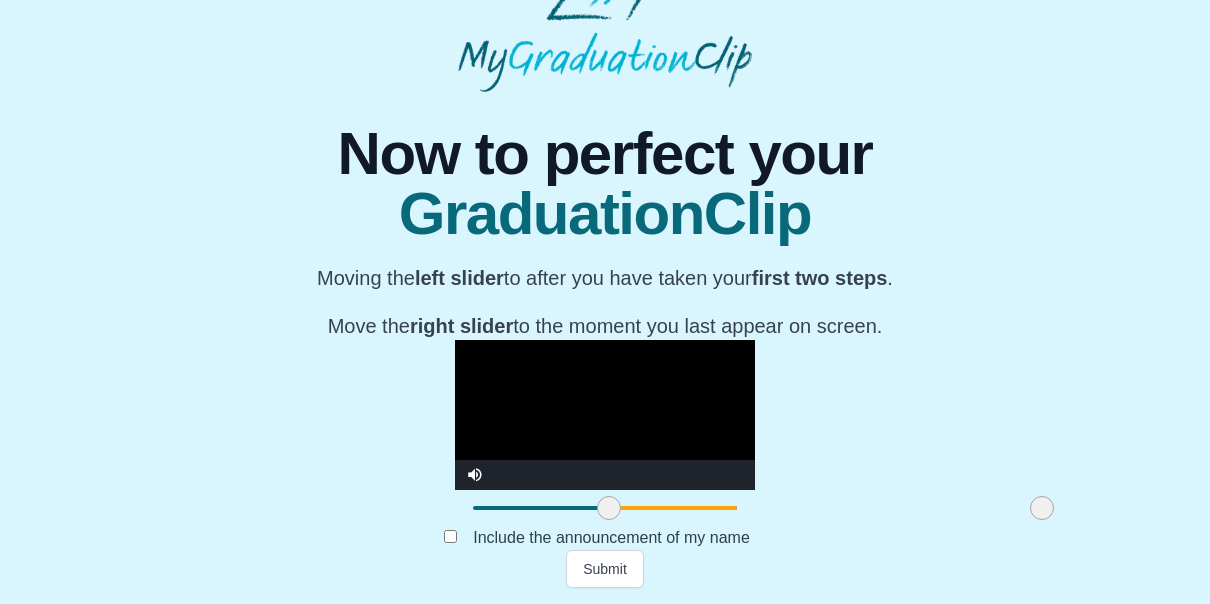 drag, startPoint x: 365, startPoint y: 508, endPoint x: 457, endPoint y: 514, distance: 92.19544 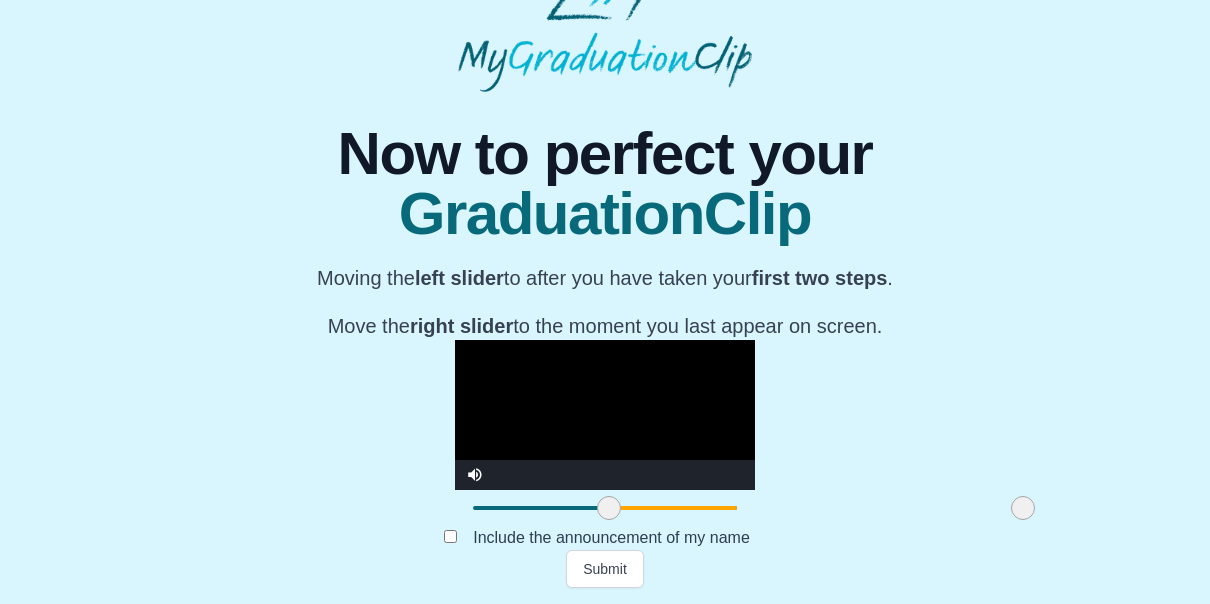 drag, startPoint x: 891, startPoint y: 508, endPoint x: 872, endPoint y: 508, distance: 19 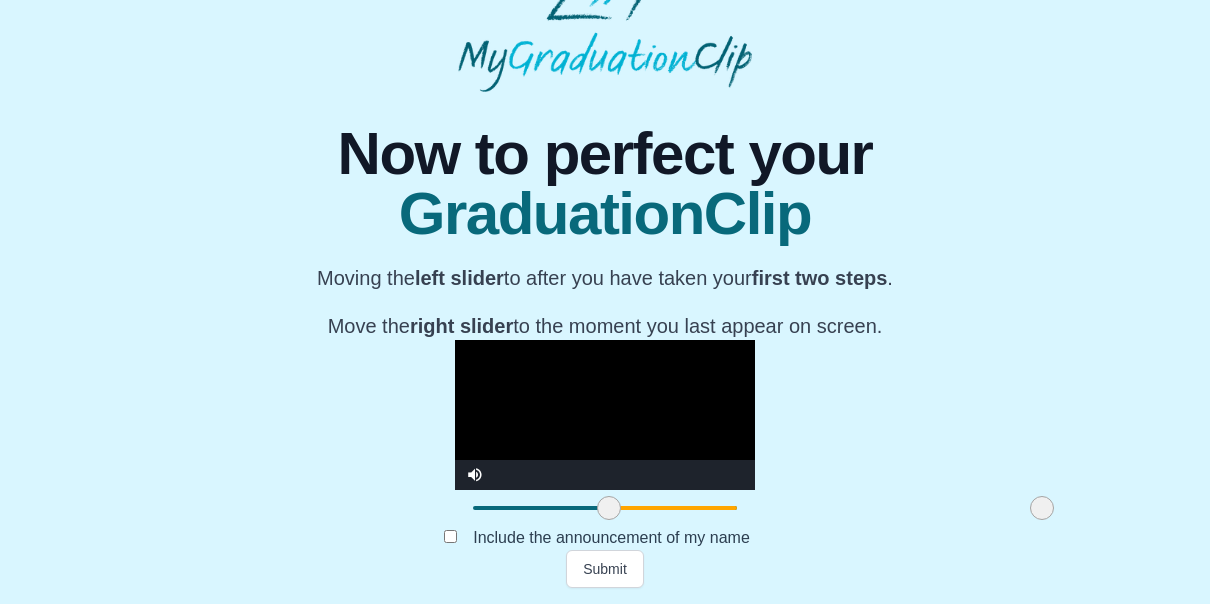 drag, startPoint x: 873, startPoint y: 504, endPoint x: 921, endPoint y: 512, distance: 48.6621 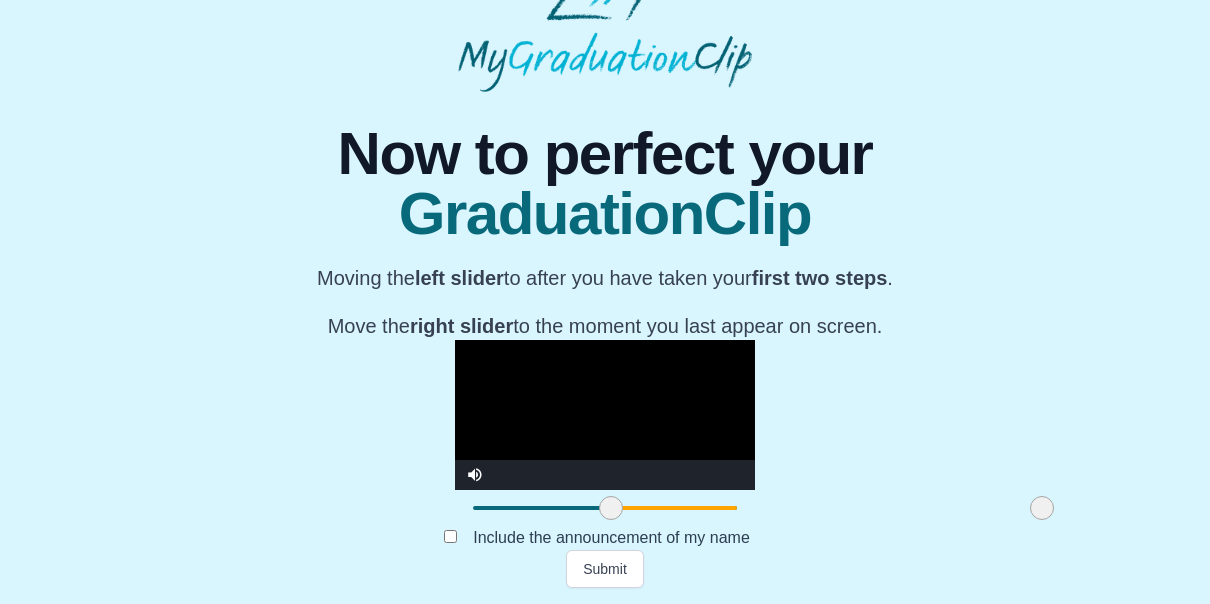 drag, startPoint x: 460, startPoint y: 510, endPoint x: 462, endPoint y: 500, distance: 10.198039 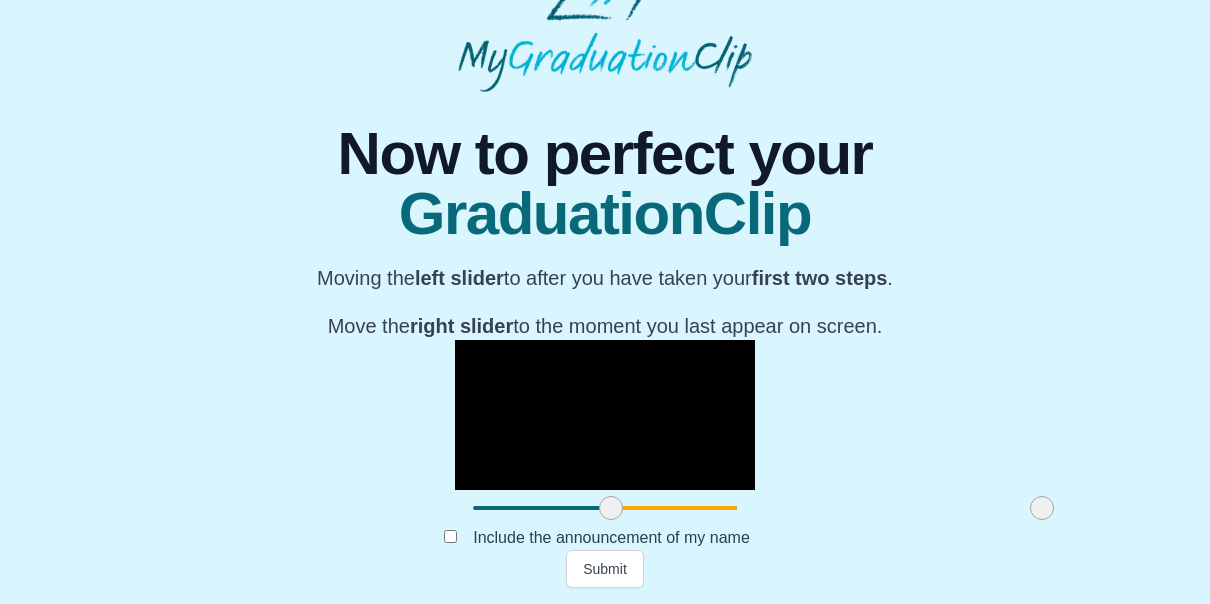 click at bounding box center (605, 415) 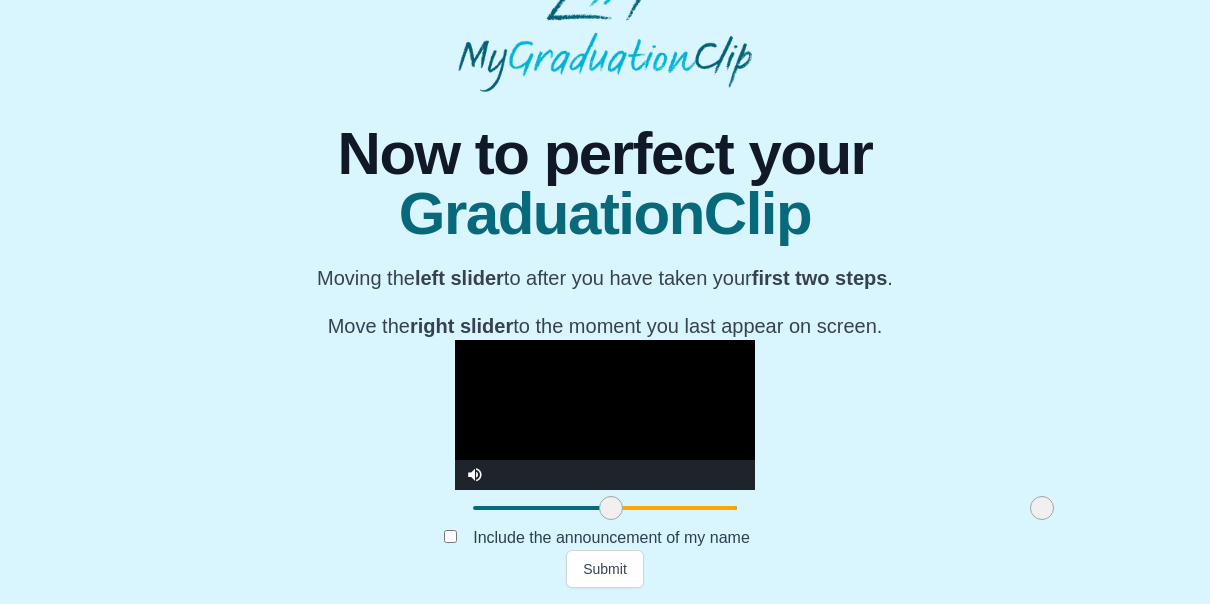 click at bounding box center (605, 415) 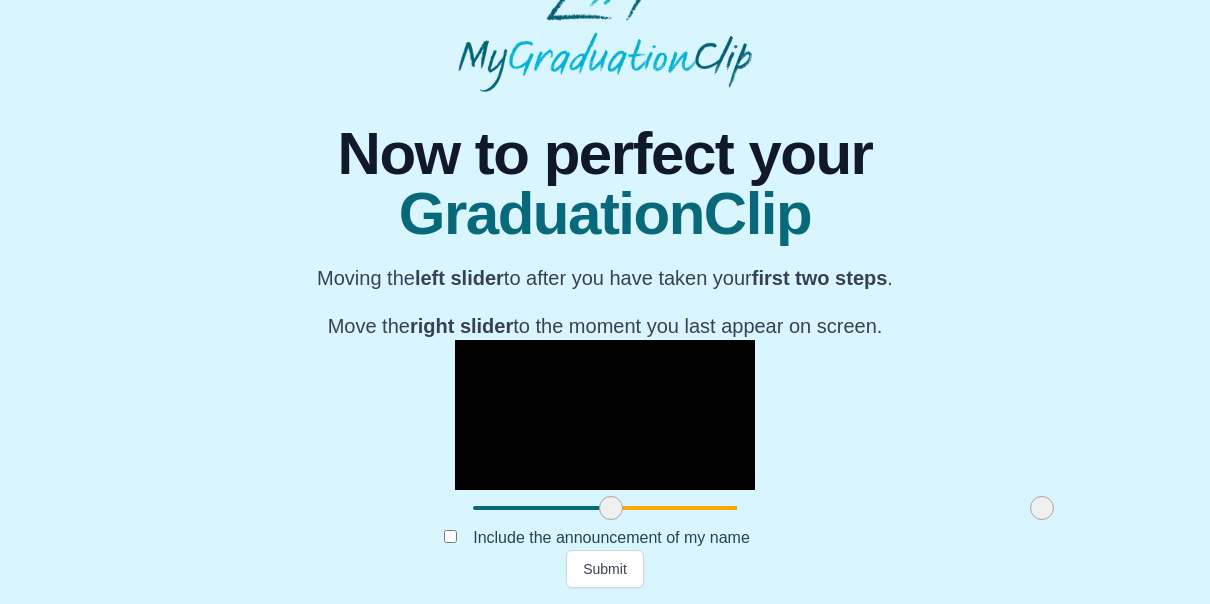 click at bounding box center (605, 415) 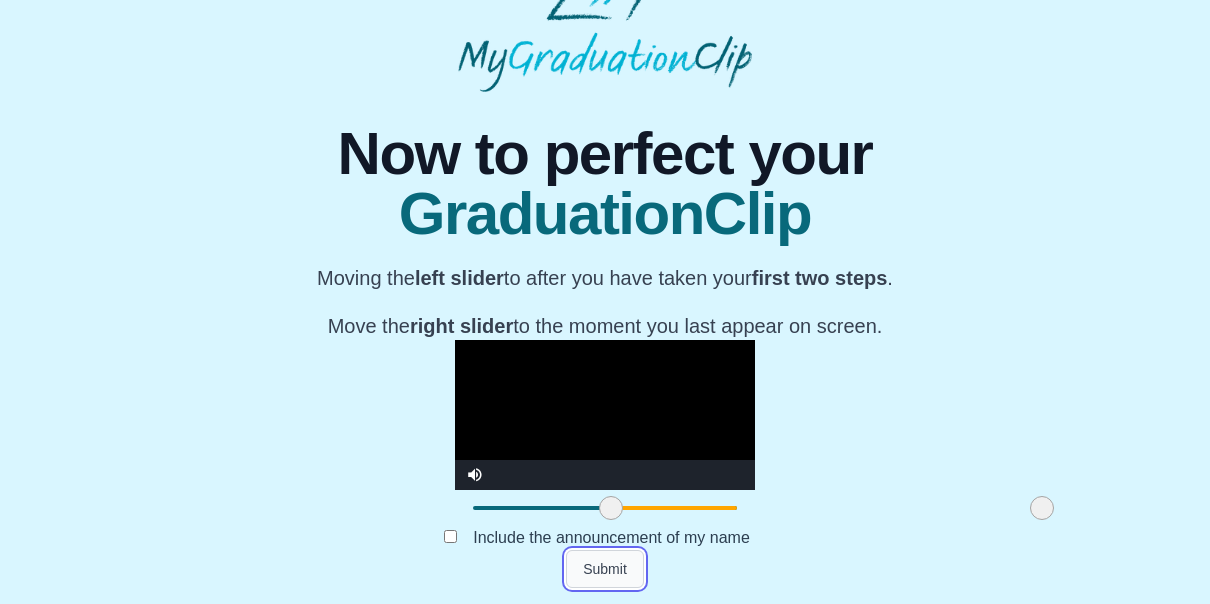 click on "Submit" at bounding box center (605, 569) 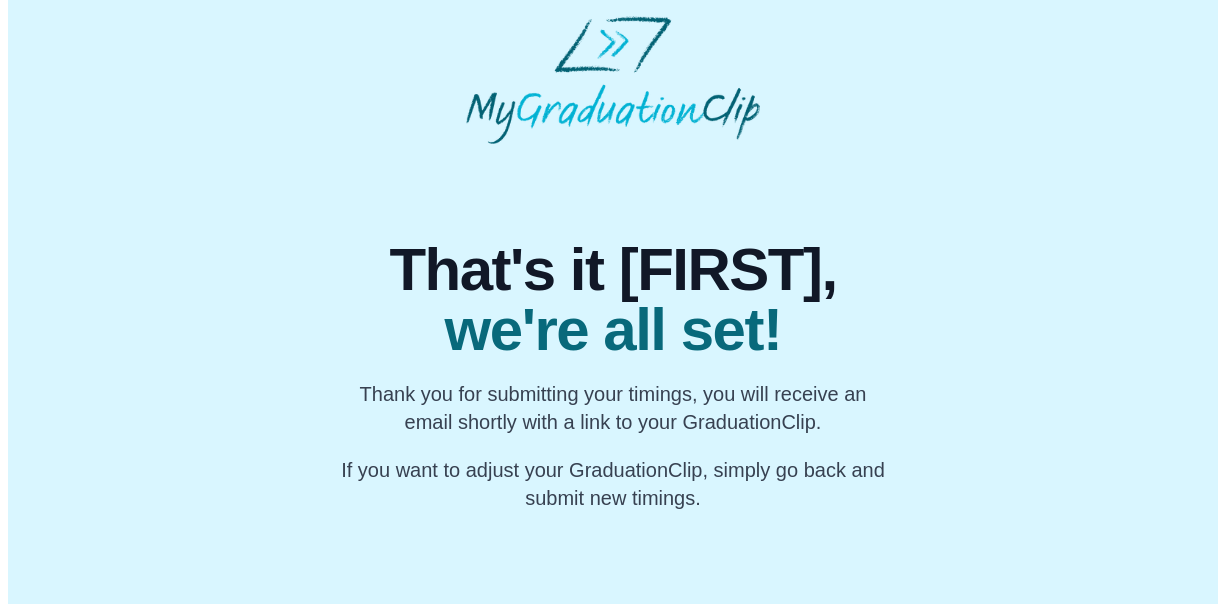 scroll, scrollTop: 0, scrollLeft: 0, axis: both 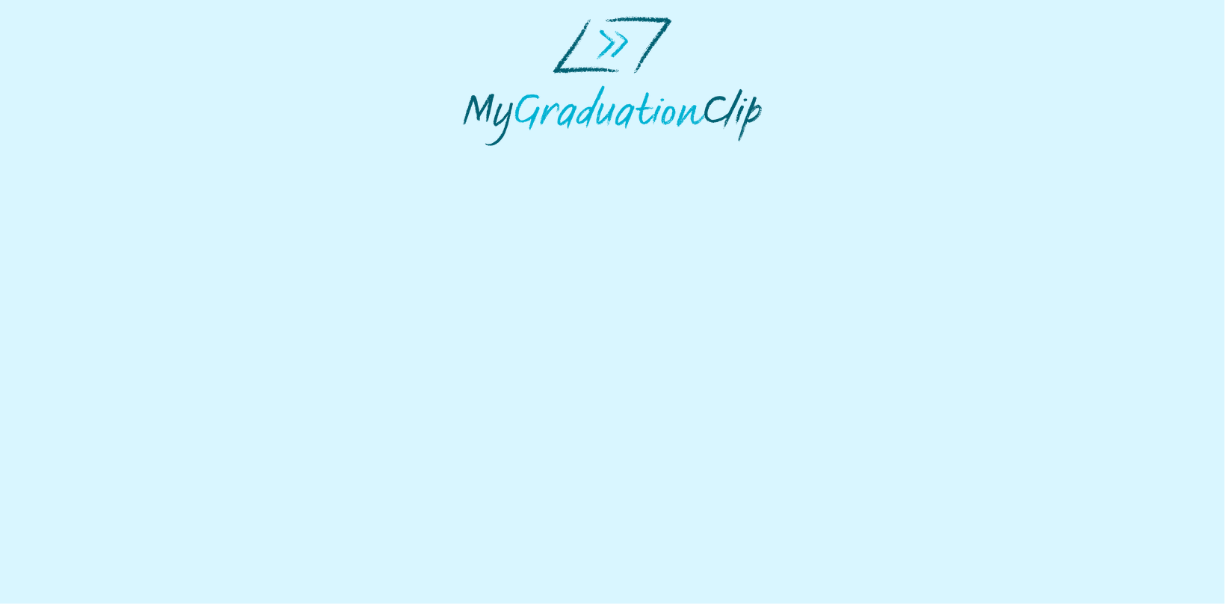 select on "**********" 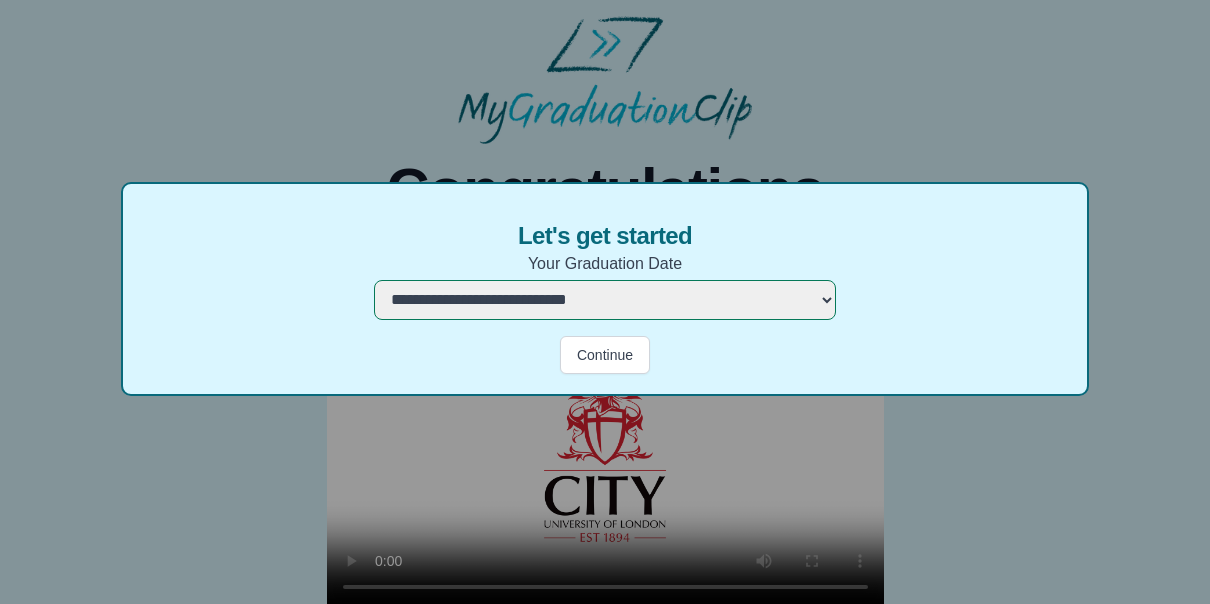 click on "**********" at bounding box center [605, 300] 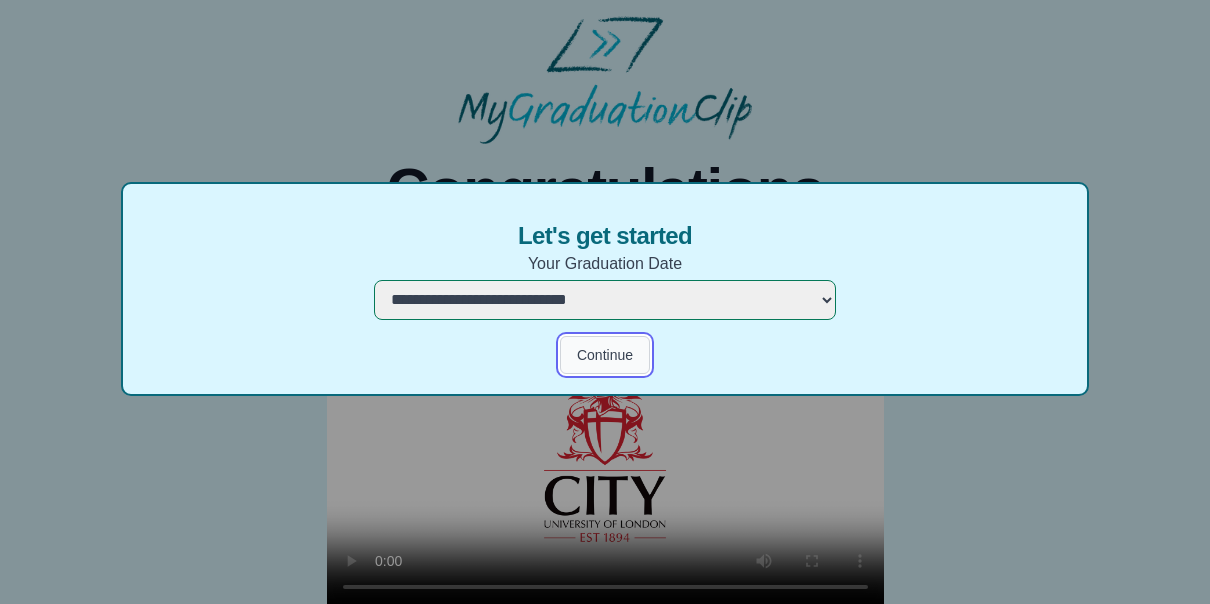 click on "Continue" at bounding box center [605, 355] 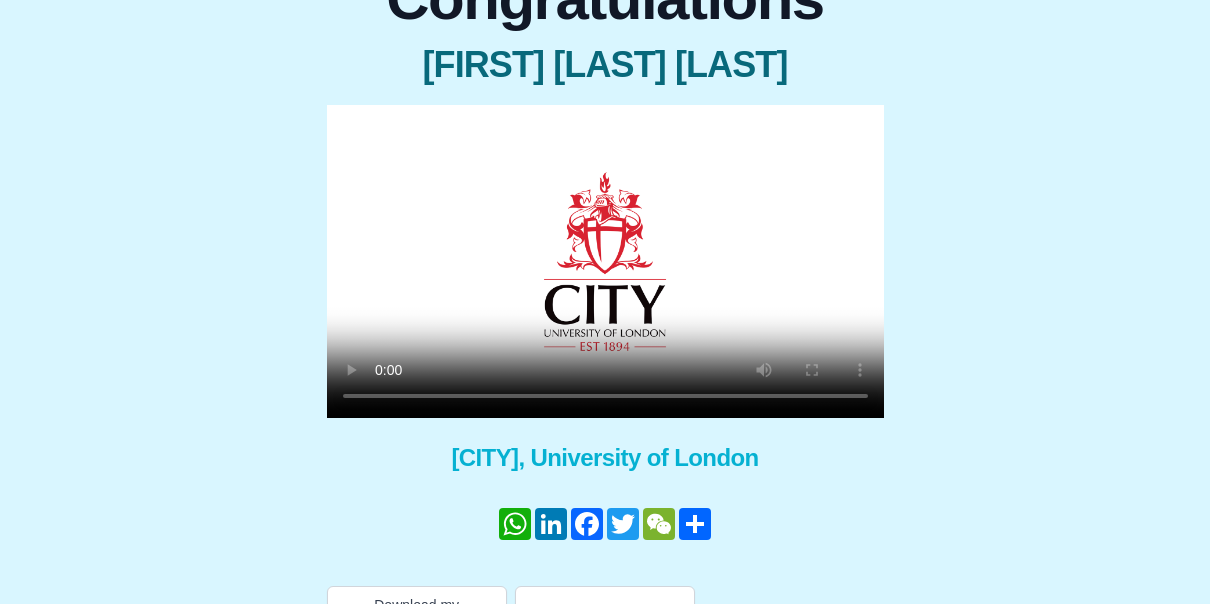 scroll, scrollTop: 200, scrollLeft: 0, axis: vertical 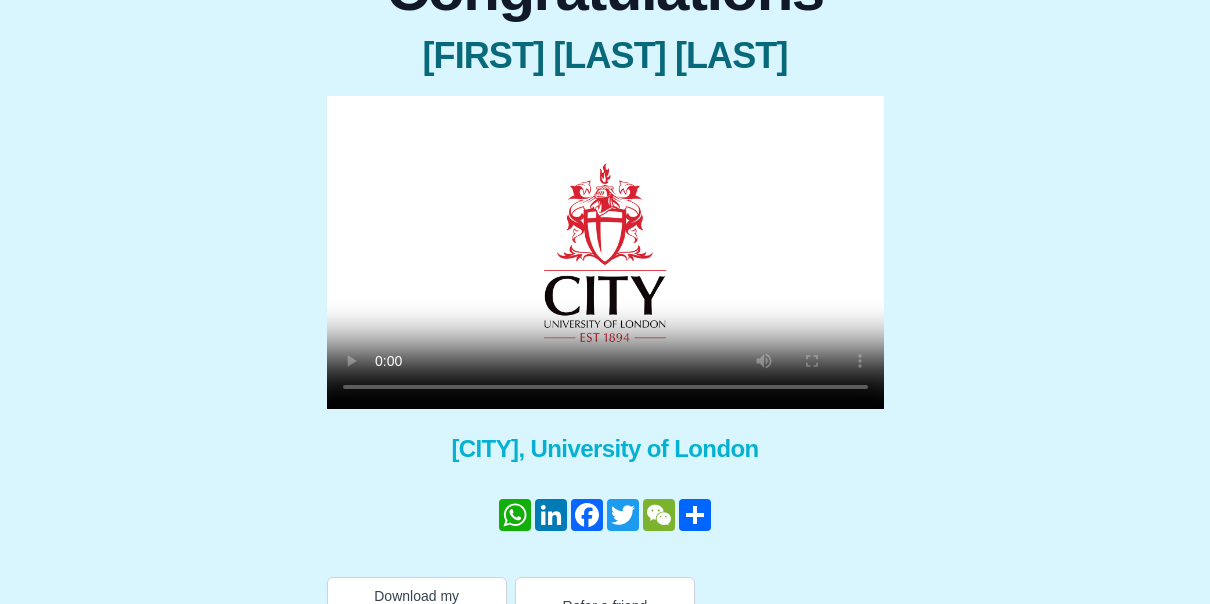 type 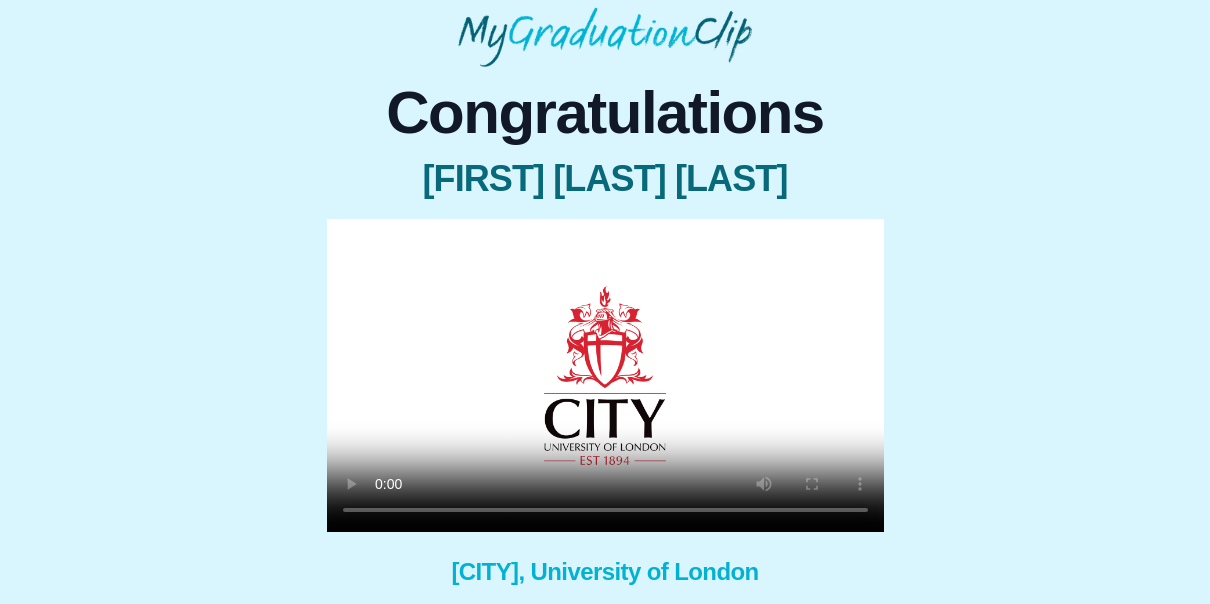 scroll, scrollTop: 246, scrollLeft: 0, axis: vertical 